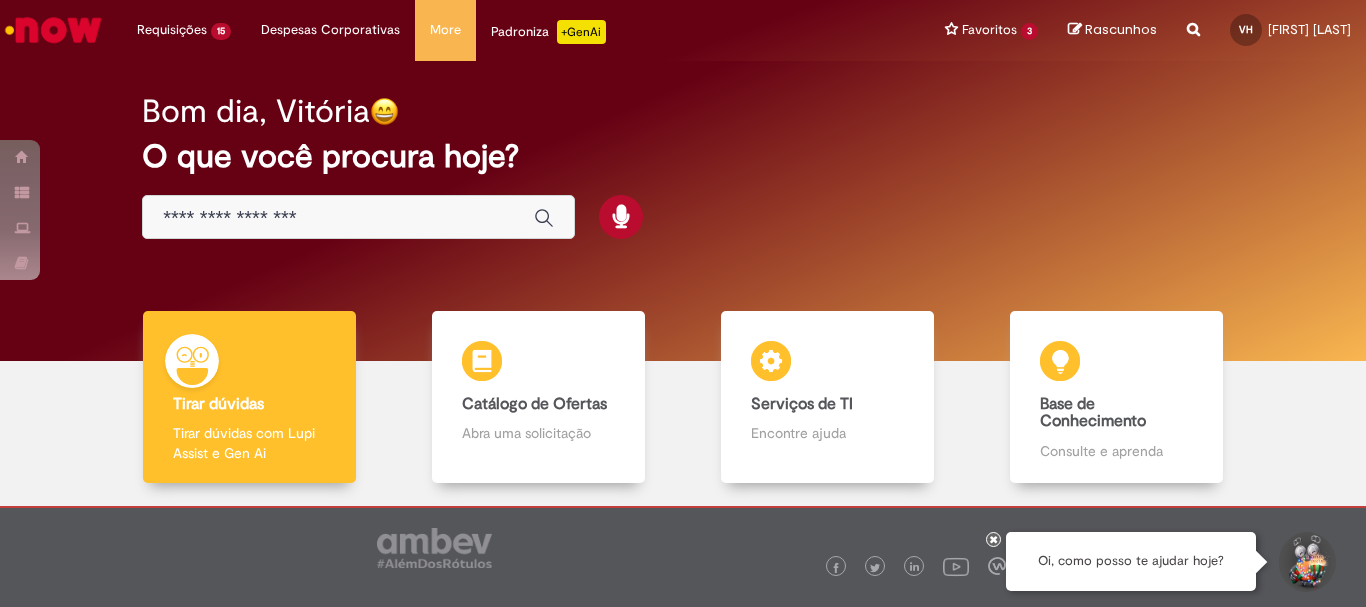 scroll, scrollTop: 0, scrollLeft: 0, axis: both 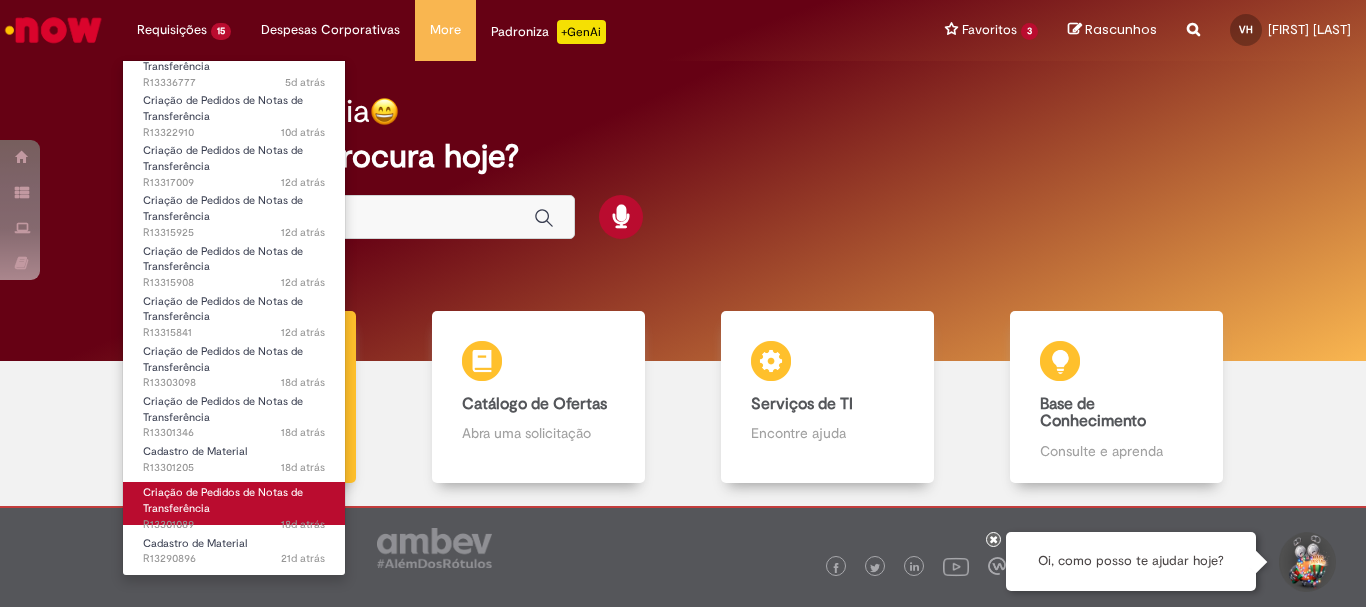 click on "Criação de Pedidos de Notas de Transferência" at bounding box center (223, 500) 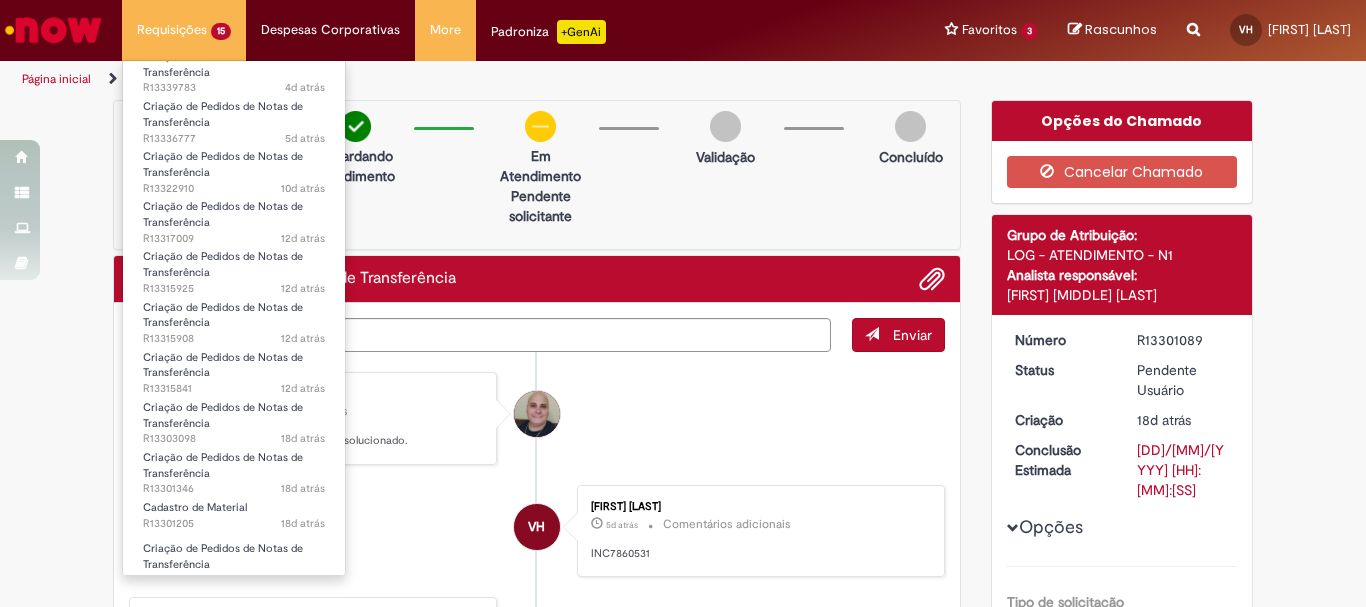 scroll, scrollTop: 256, scrollLeft: 0, axis: vertical 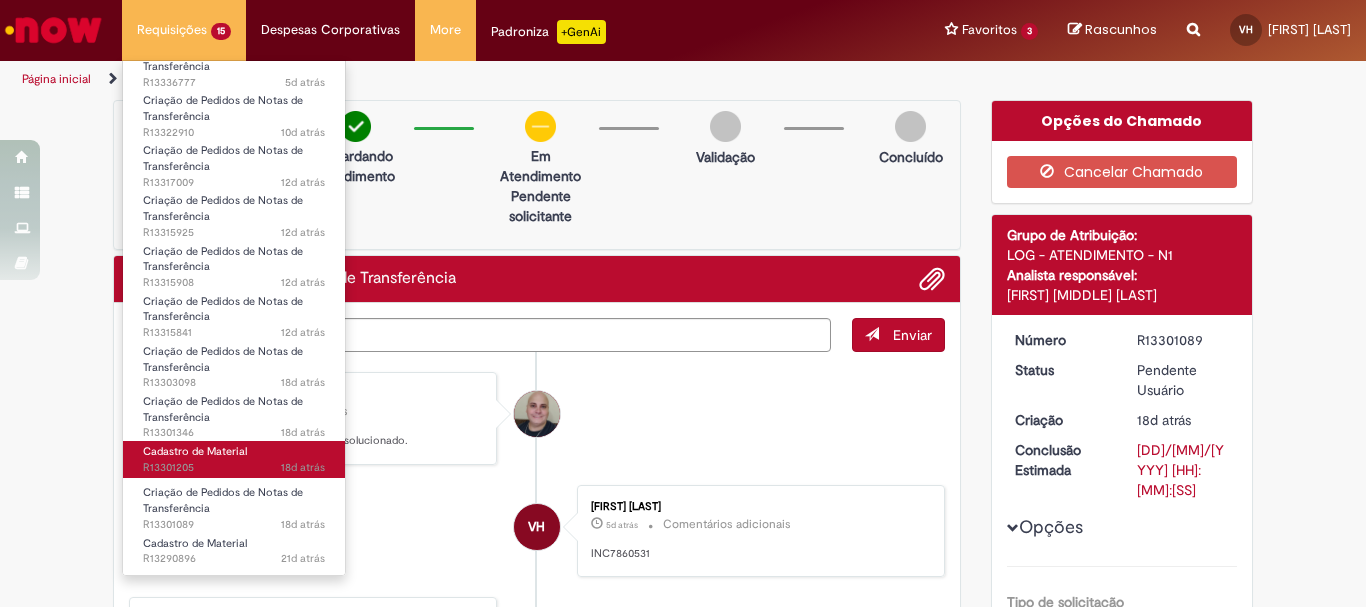 click on "[TIME] atrás [TIME]  R13301205" at bounding box center [234, 468] 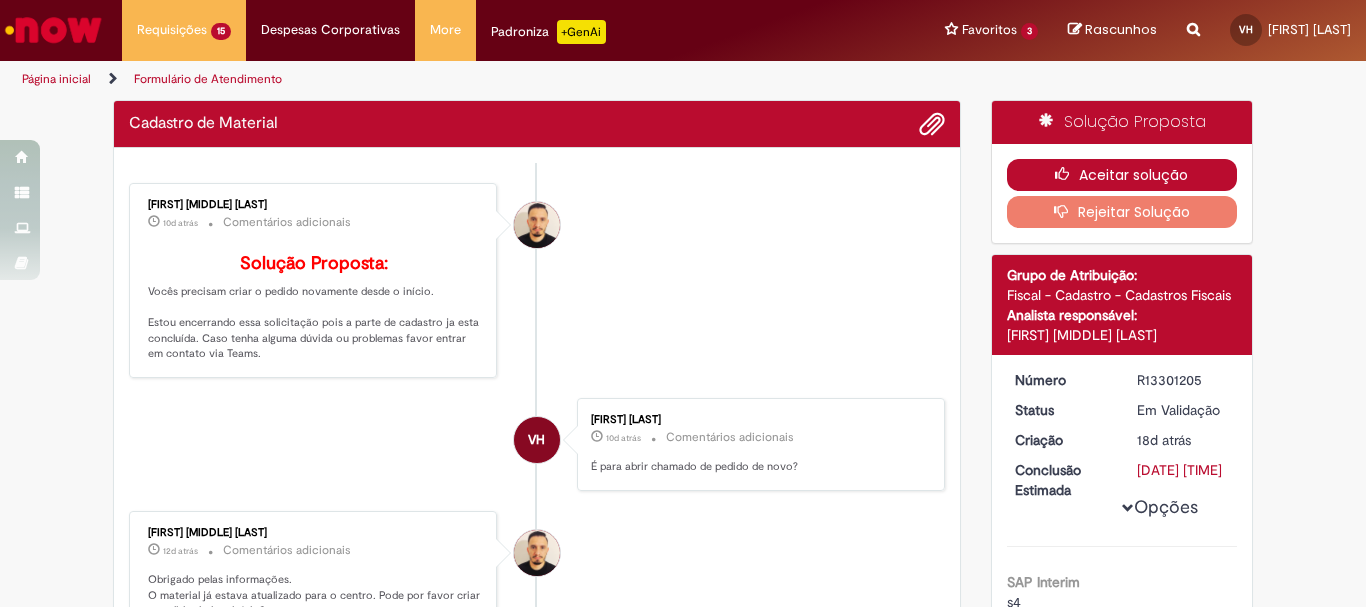 click on "Aceitar solução" at bounding box center (1122, 175) 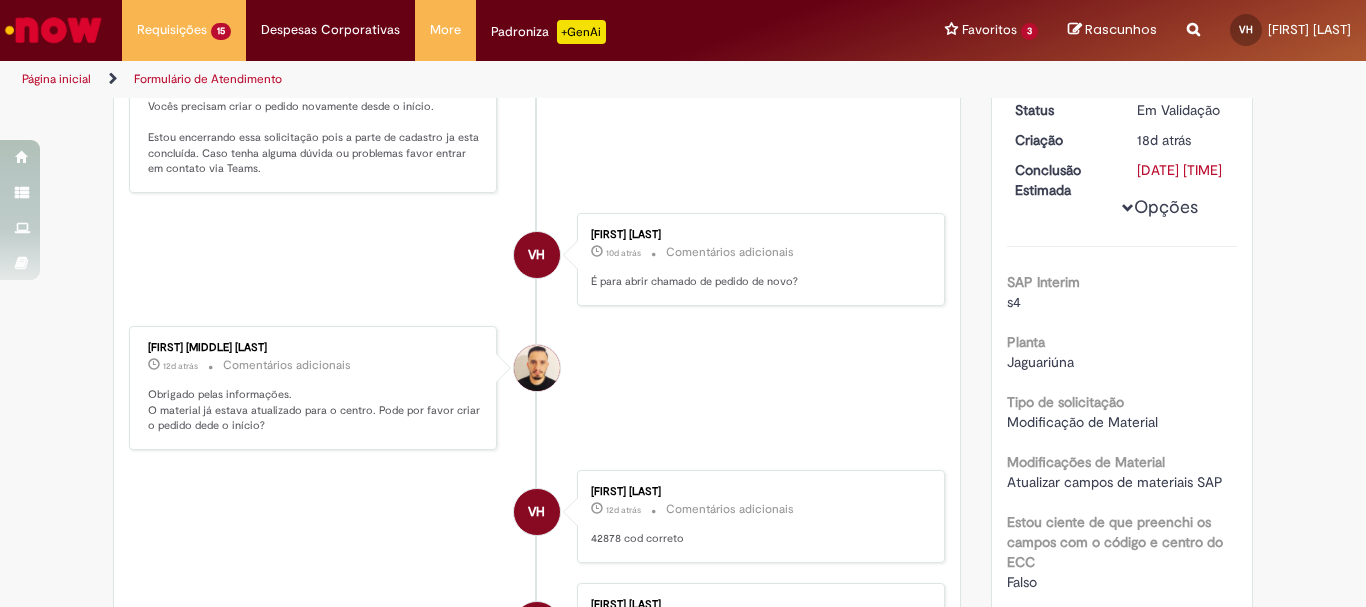 scroll, scrollTop: 0, scrollLeft: 0, axis: both 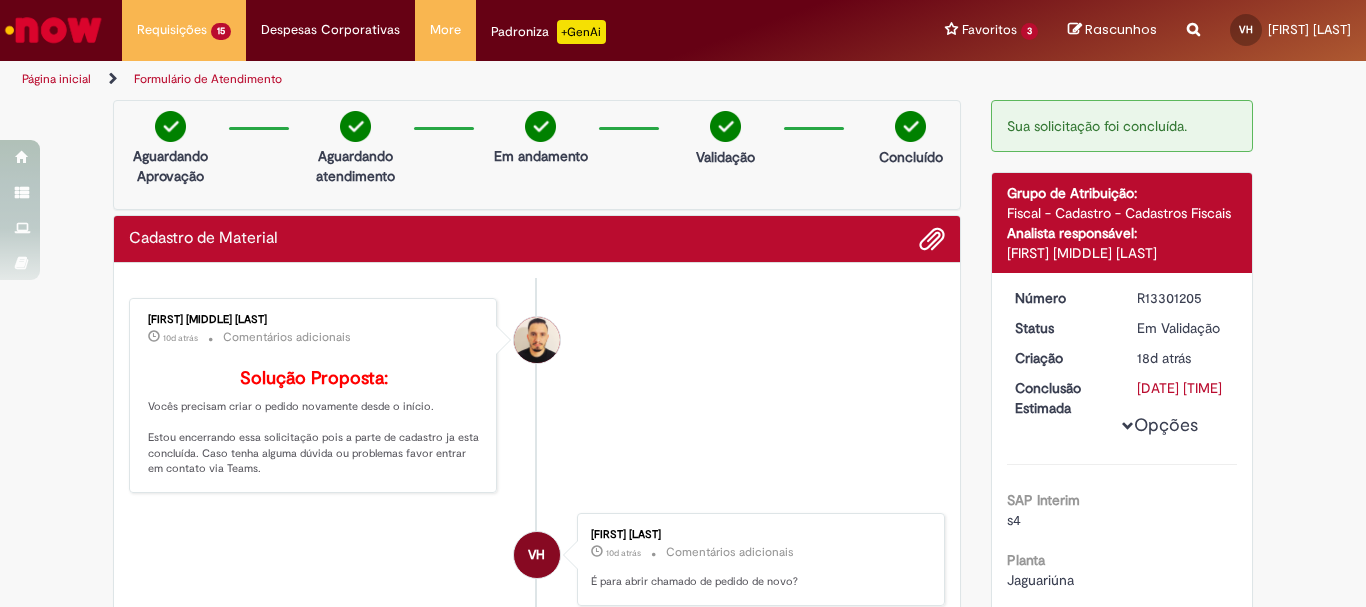click on "Sua solicitação foi concluída.
Detalhes do tíquete
Grupo de Atribuição:
Fiscal - Cadastro - Cadastros Fiscais
Analista responsável:
[FIRST] [MIDDLE] [LAST]
Número
R13301205
Status
Em Validação
Criação
18d atrás 18 dias atrás
Conclusão Estimada
[DD]/[MM]/[YYYY] [HH]:[MM]:[SS]
Opções
SAP Interim
s4
Planta
Jaguariúna
Tipo de solicitação
Modificação de Material
Modificações de Material
Atualizar campos de materiais SAP
Estou ciente de que preenchi os campos com o código e centro do ECC
Falso" at bounding box center (1122, 810) 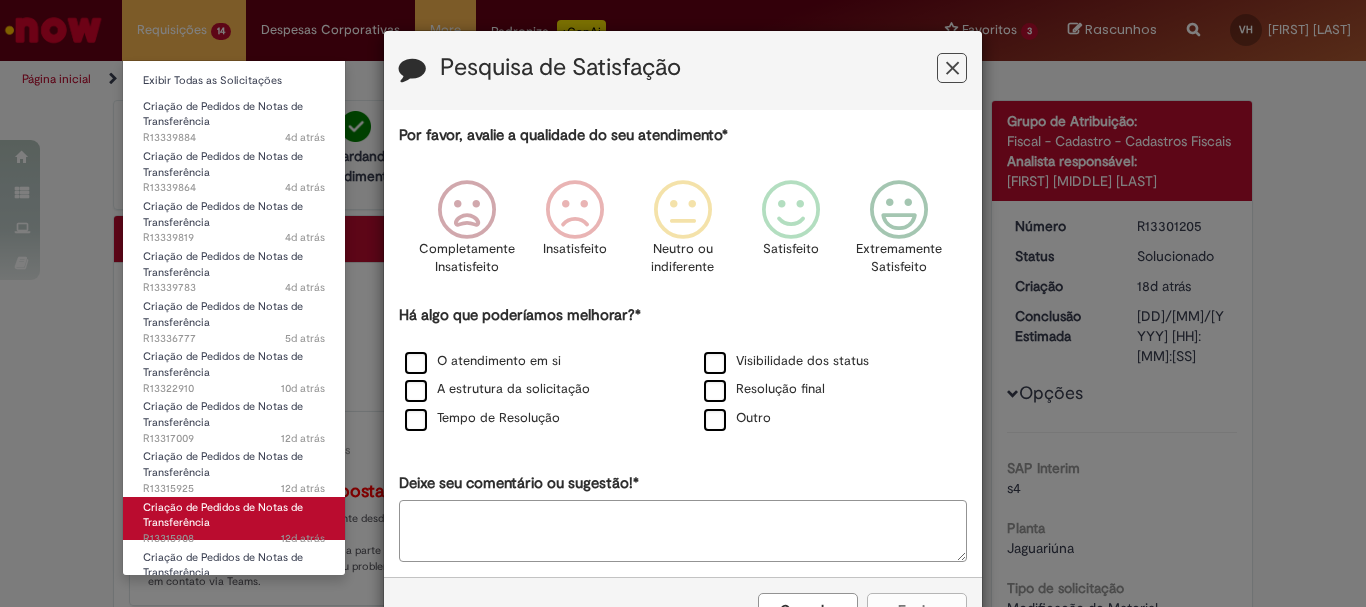 scroll, scrollTop: 215, scrollLeft: 0, axis: vertical 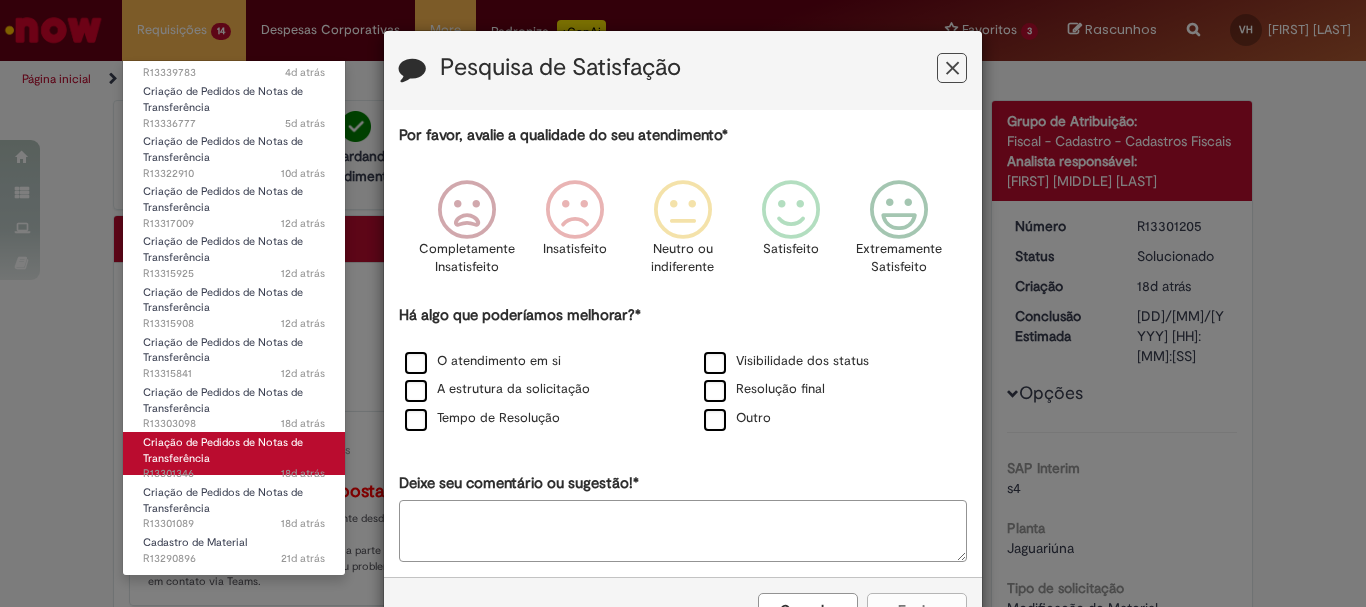 click on "Criação de Pedidos de Notas de Transferência
18d atrás 18 dias atrás  R13301346" at bounding box center (234, 453) 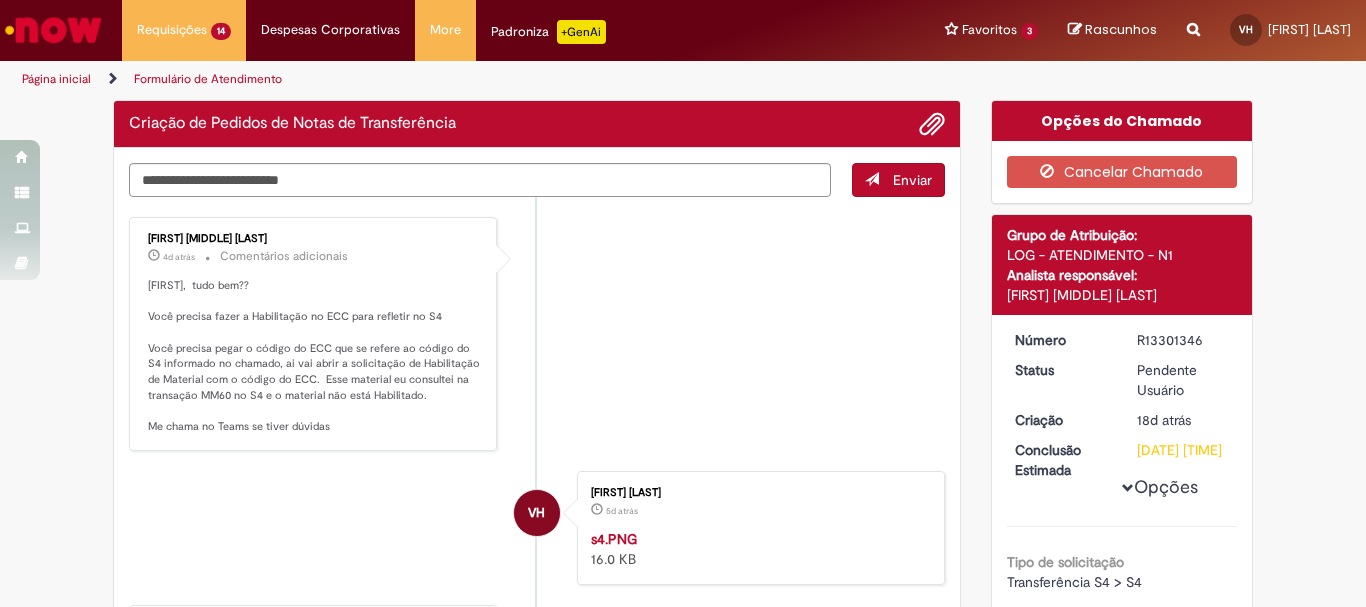 click on "Por favor, avalie a qualidade do seu atendimento*
Completamente Insatisfeito
Insatisfeito
Neutro ou indiferente
Satisfeito
Extremamente Satisfeito
Há algo que poderíamos melhorar?*
O atendimento em si
Visibilidade dos status
A estrutura da solicitação
Resolução final
Tempo de Resolução
Outro
Deixe seu comentário ou sugestão!*" at bounding box center [683, 193] 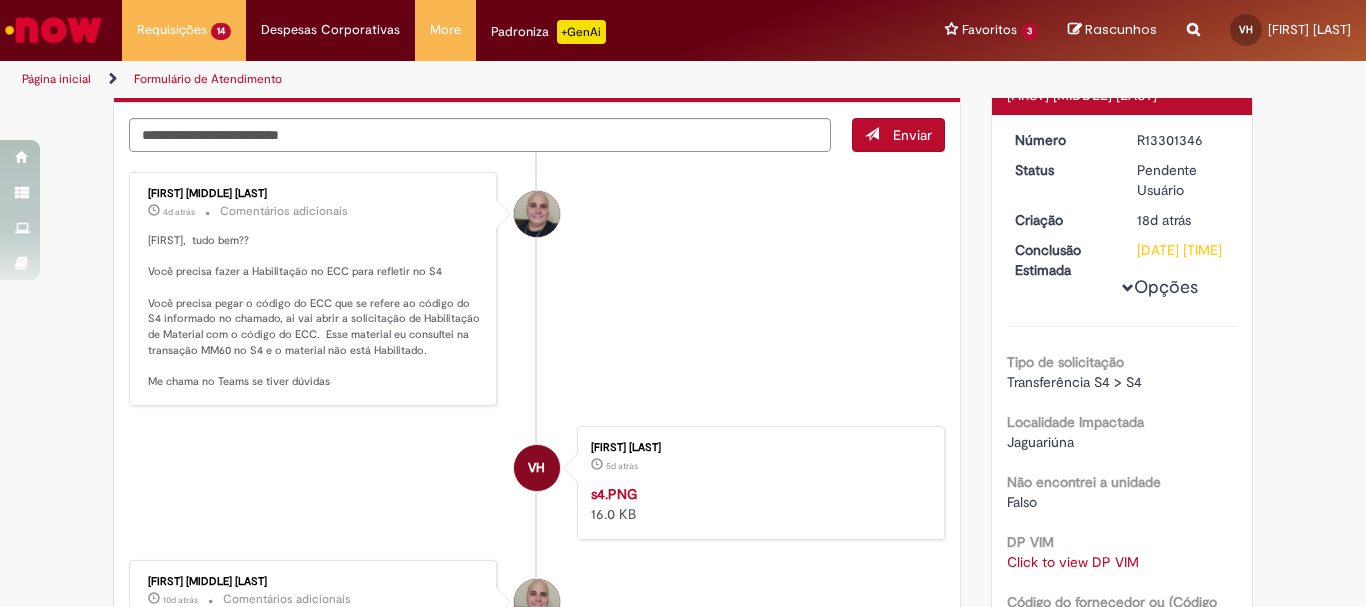 scroll, scrollTop: 100, scrollLeft: 0, axis: vertical 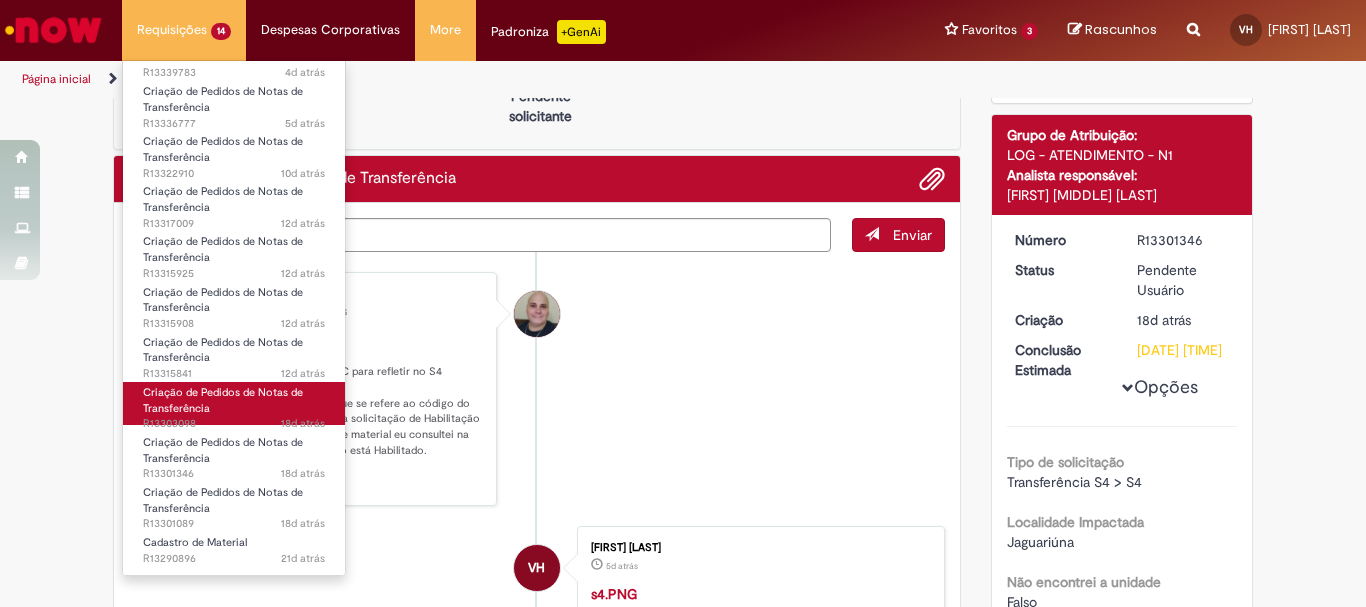 click on "Criação de Pedidos de Notas de Transferência
18d atrás 18 dias atrás  R13303098" at bounding box center [234, 403] 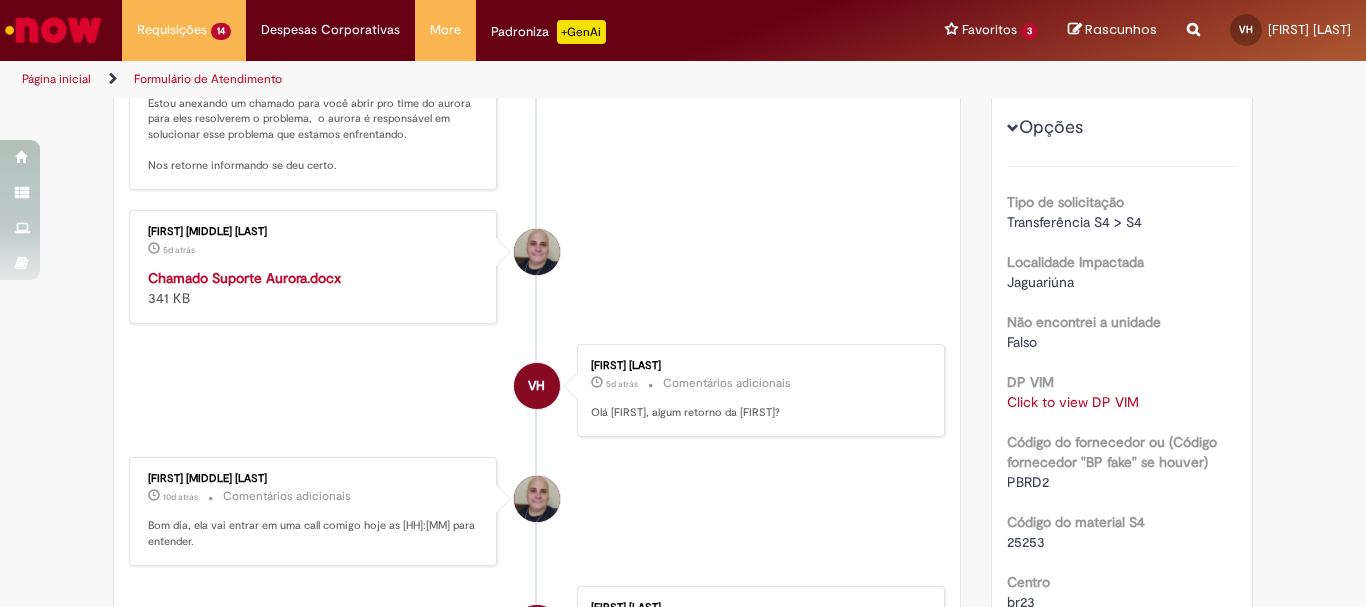 scroll, scrollTop: 100, scrollLeft: 0, axis: vertical 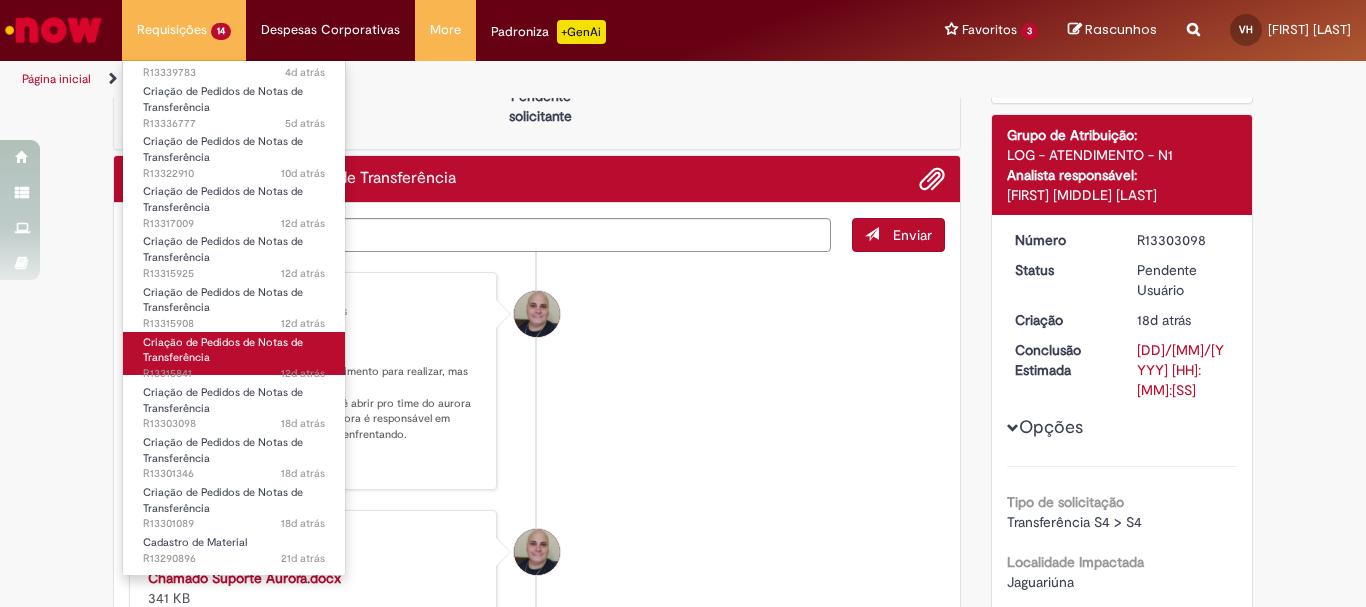 click on "Criação de Pedidos de Notas de Transferência" at bounding box center [223, 350] 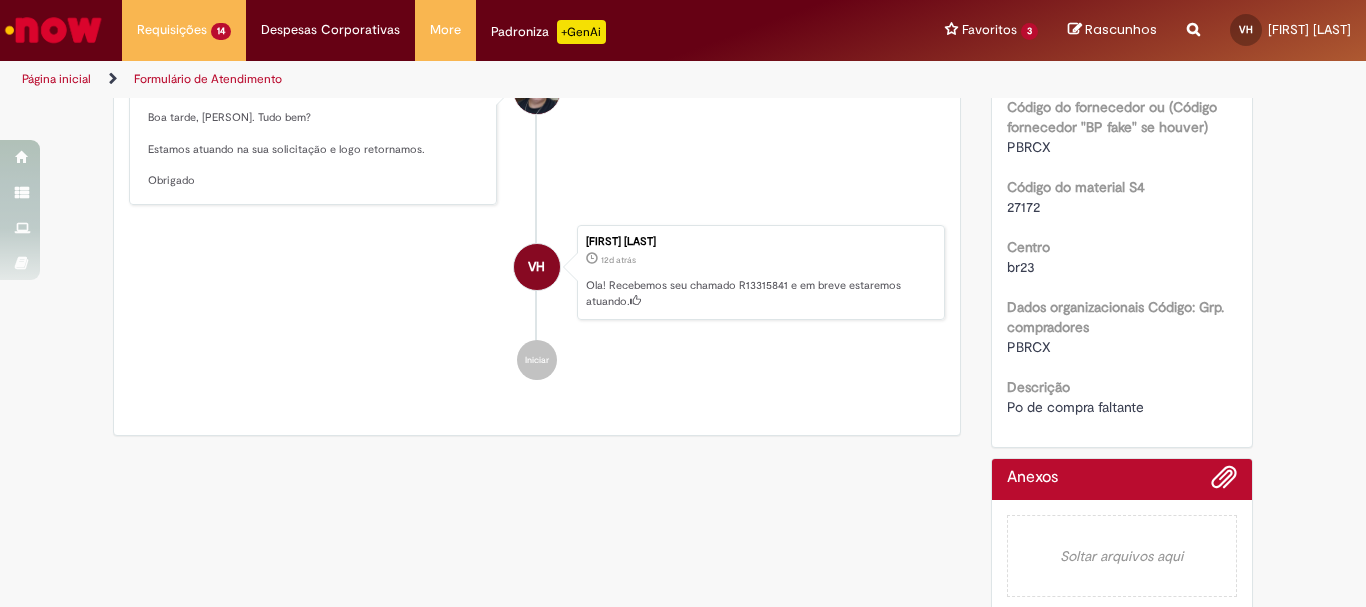 scroll, scrollTop: 515, scrollLeft: 0, axis: vertical 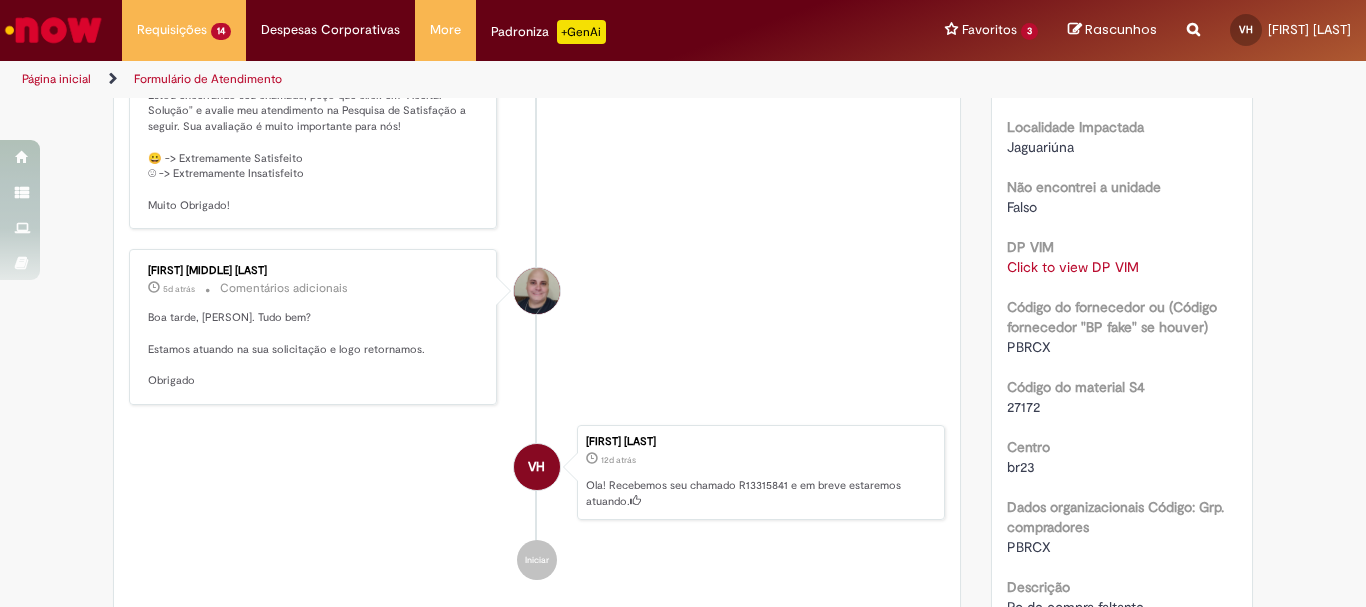 click on "DP VIM
Click to view DP VIM   Click to view DP VIM" at bounding box center [1122, 254] 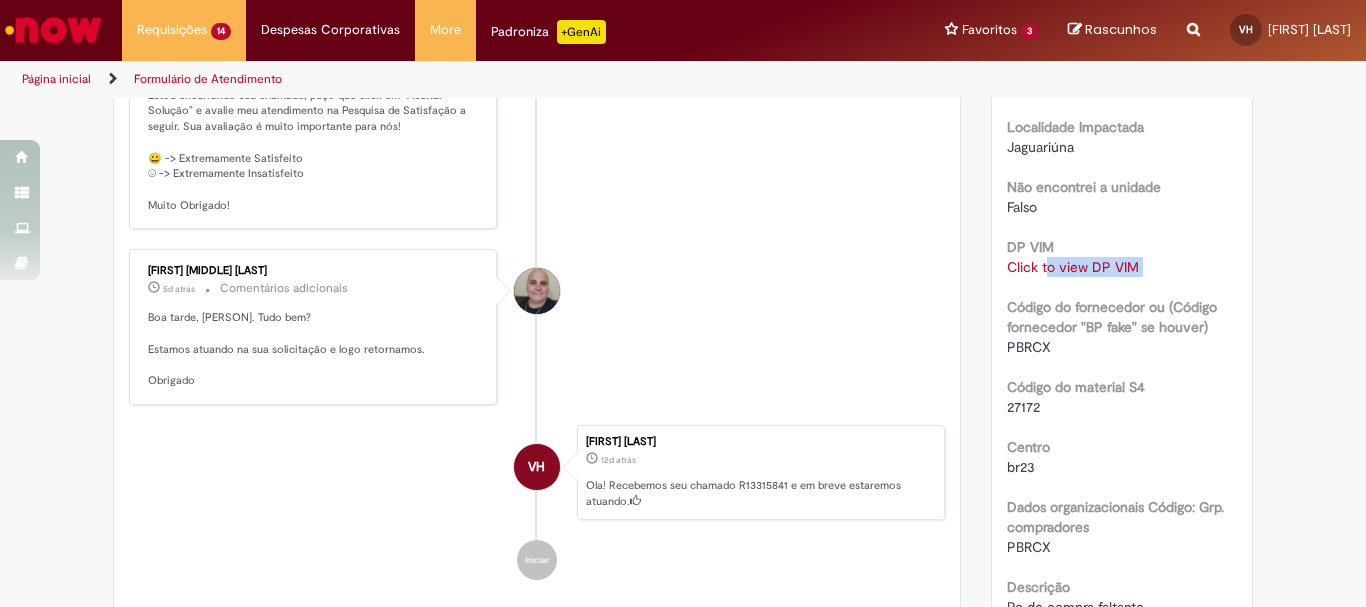 click on "Click to view DP VIM" at bounding box center (1073, 267) 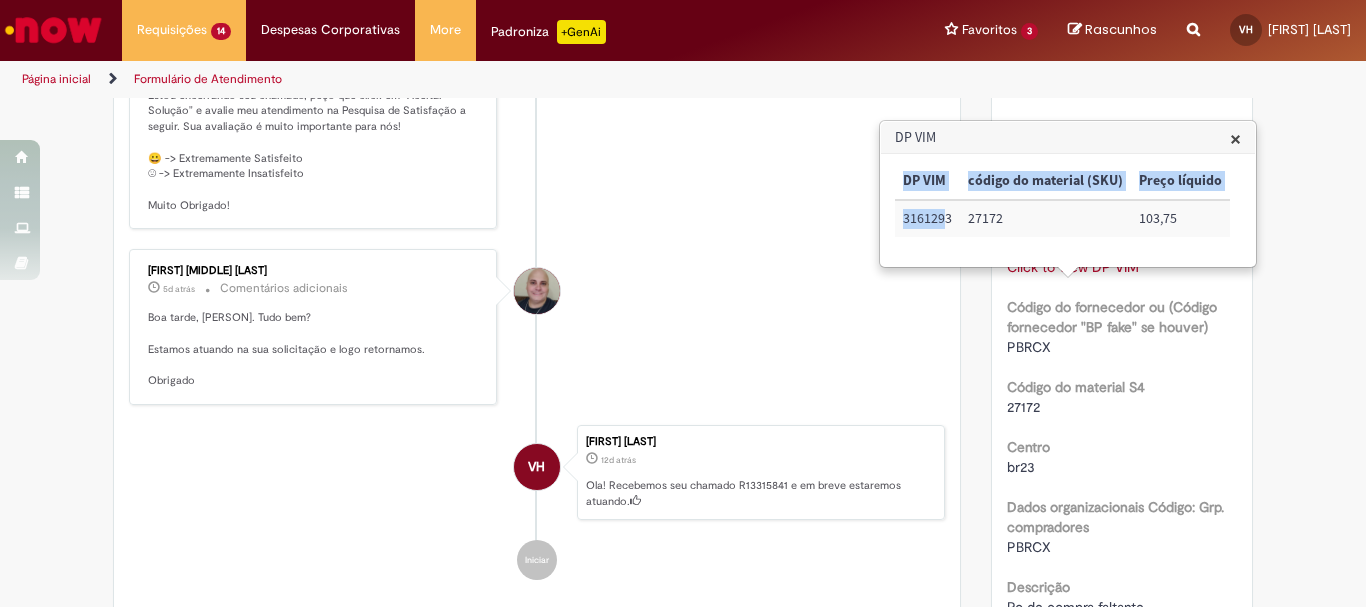 drag, startPoint x: 948, startPoint y: 220, endPoint x: 879, endPoint y: 230, distance: 69.72087 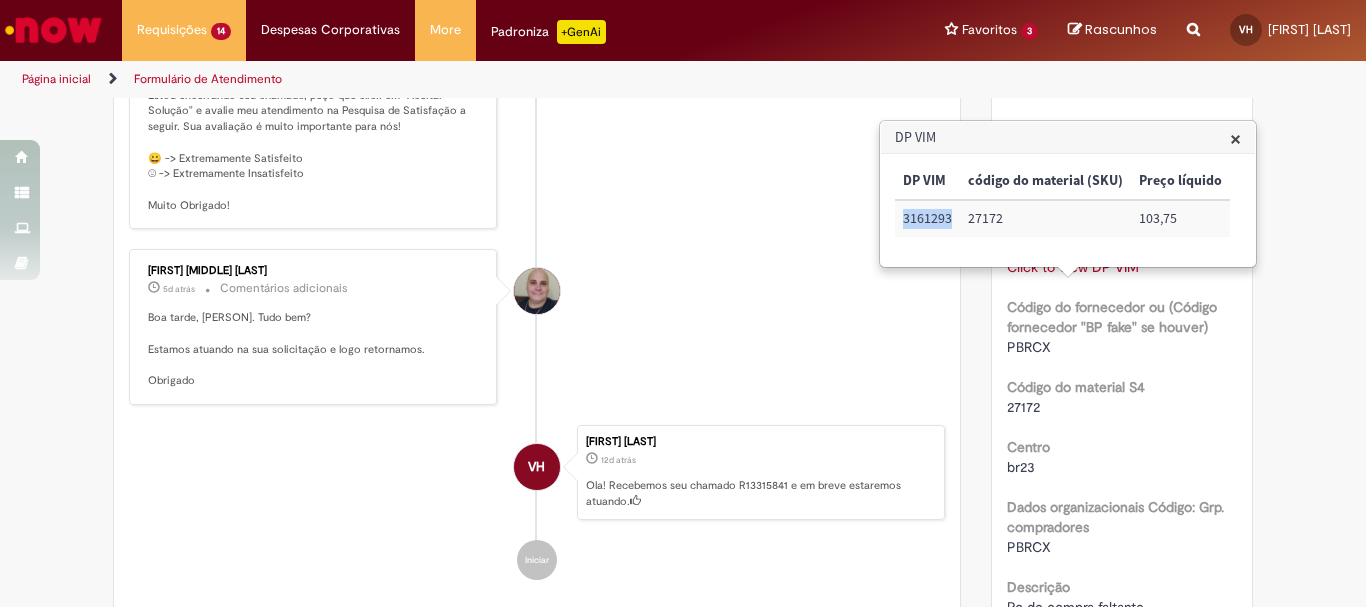 click on "3161293" at bounding box center (927, 218) 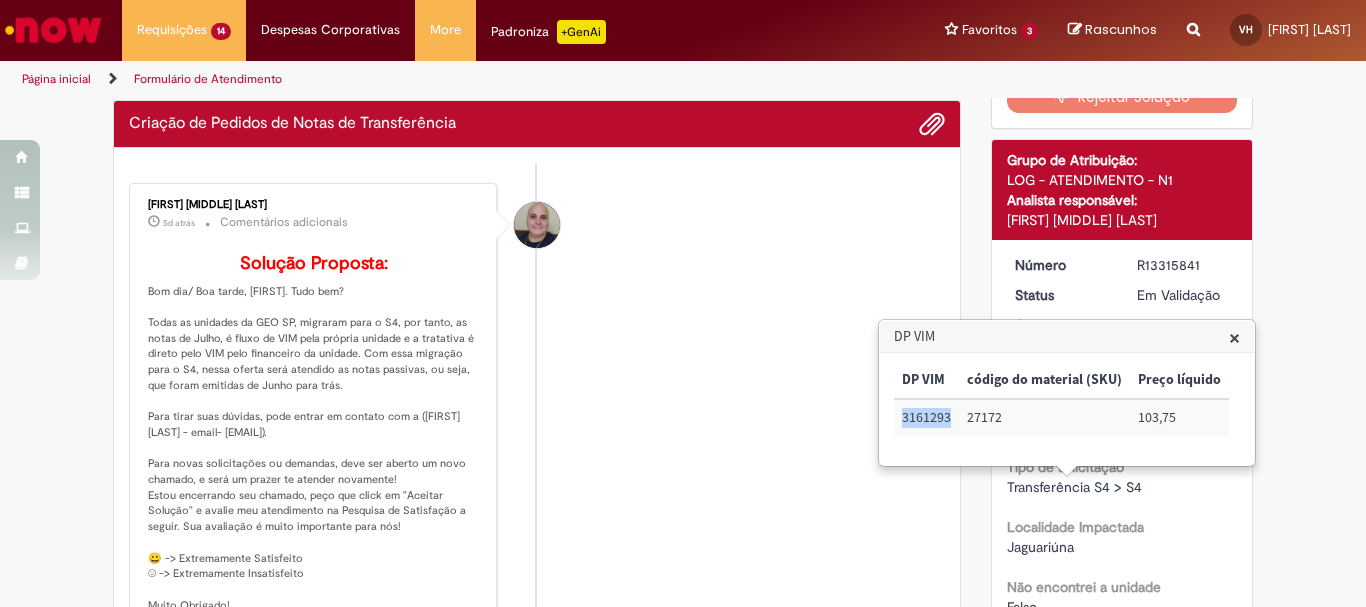 scroll, scrollTop: 315, scrollLeft: 0, axis: vertical 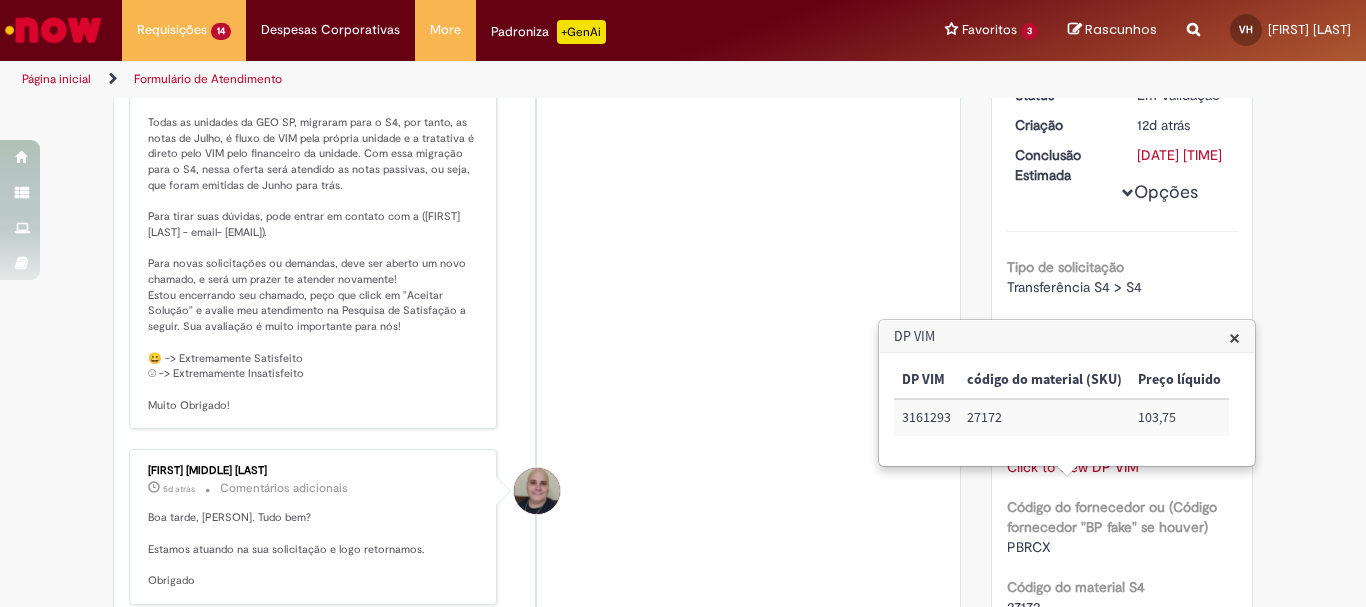 click on "[FIRST] [LAST]
5d atrás 5 dias atrás     Comentários adicionais
Solução Proposta:" at bounding box center [537, 206] 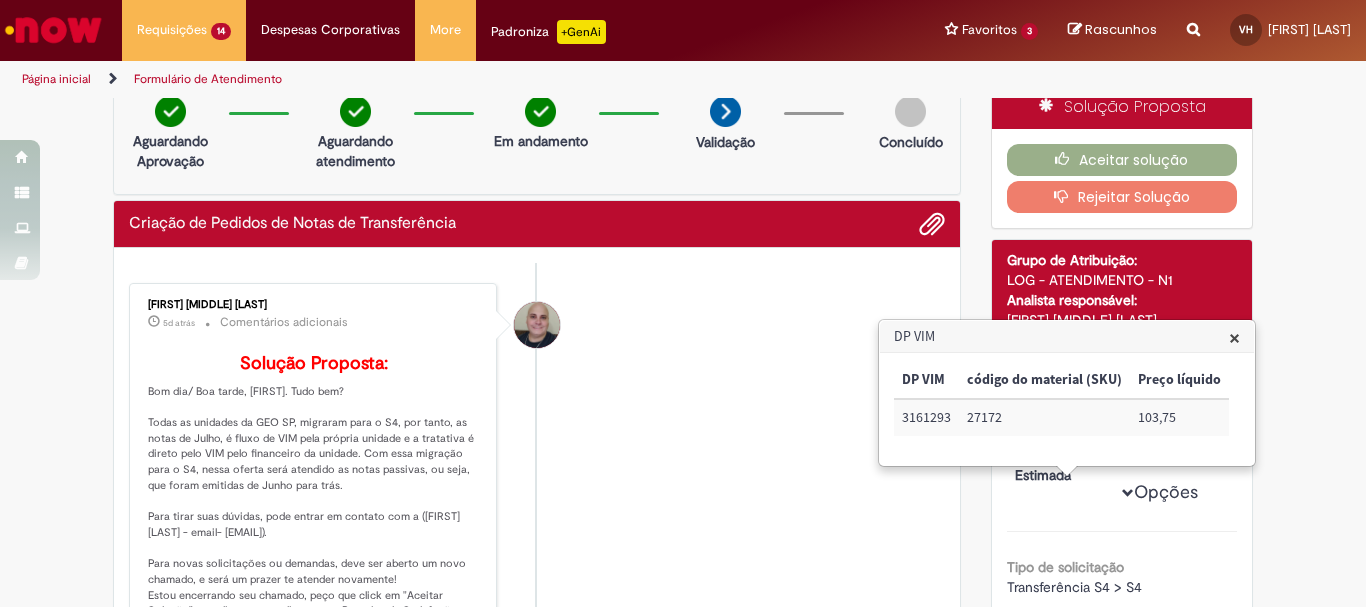 scroll, scrollTop: 0, scrollLeft: 0, axis: both 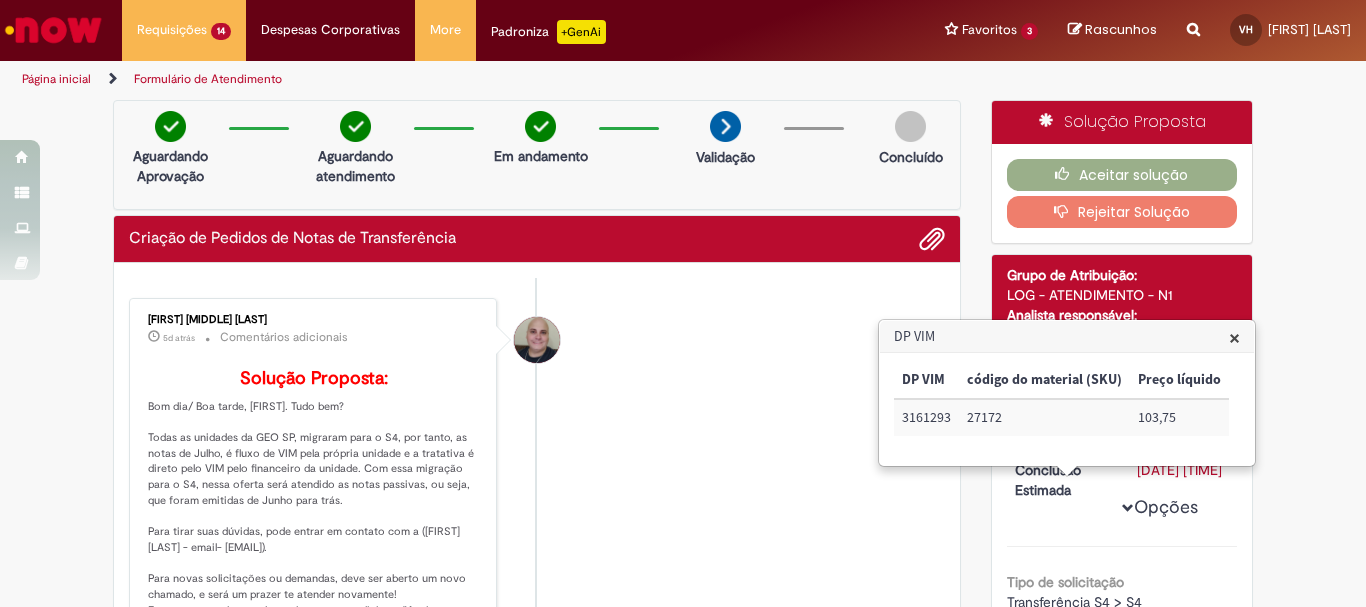 click on "Rejeitar Solução" at bounding box center [1122, 212] 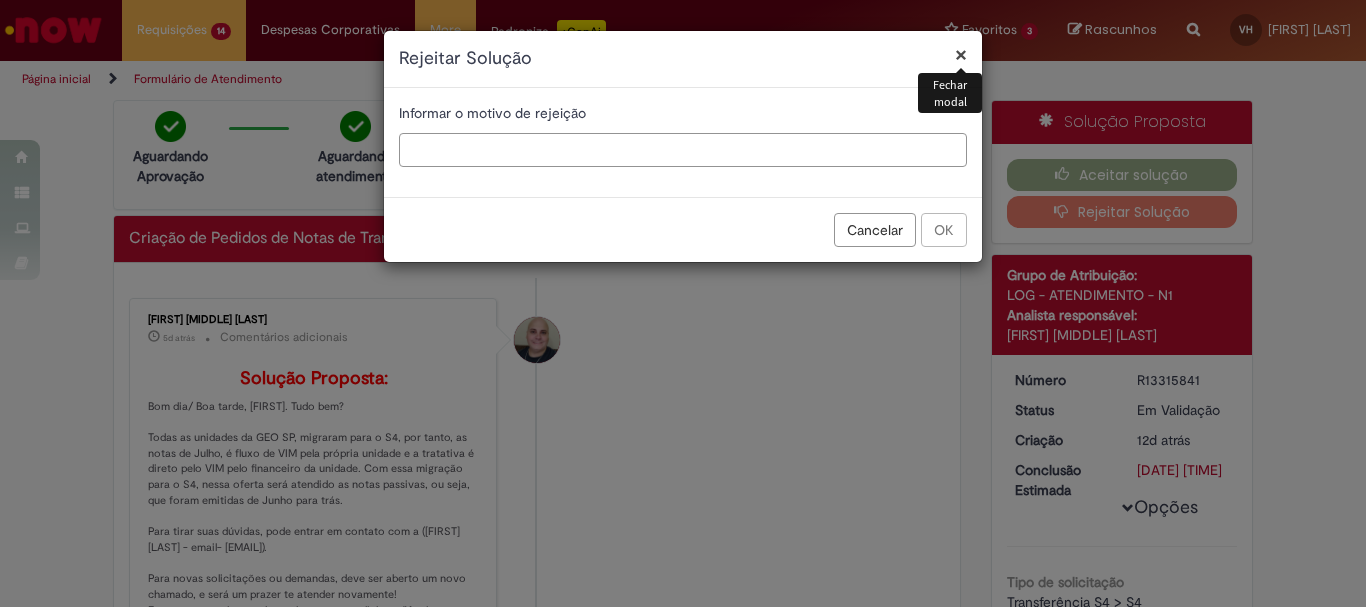 click at bounding box center [683, 150] 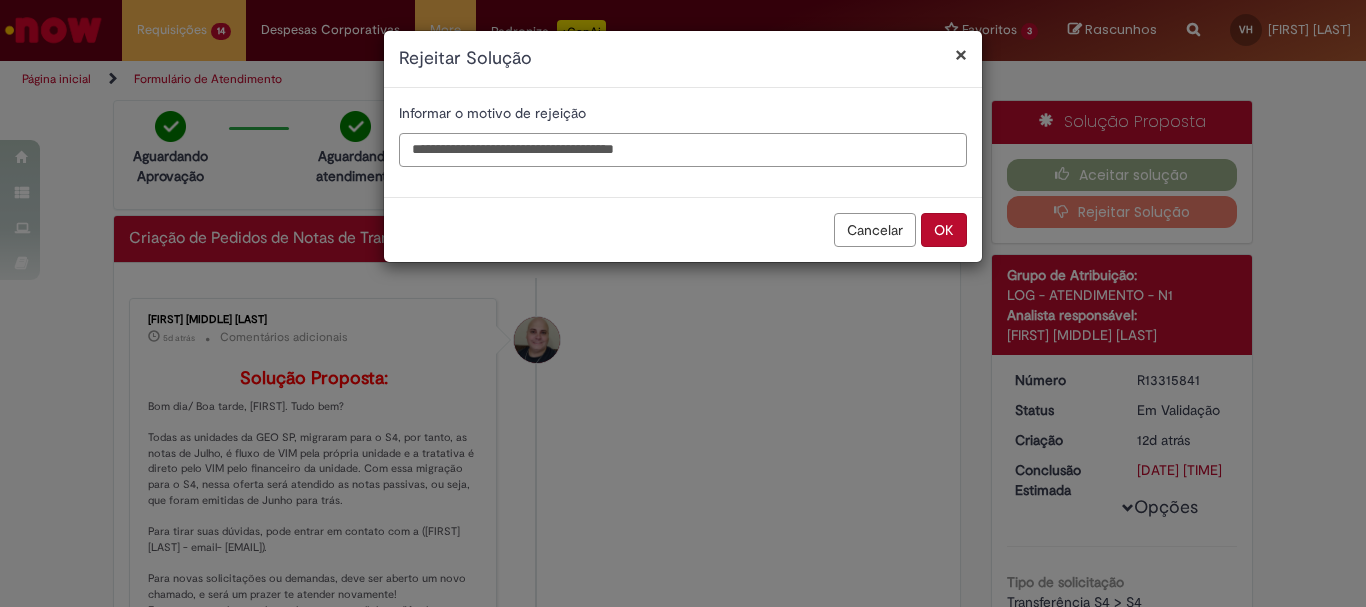 type on "**********" 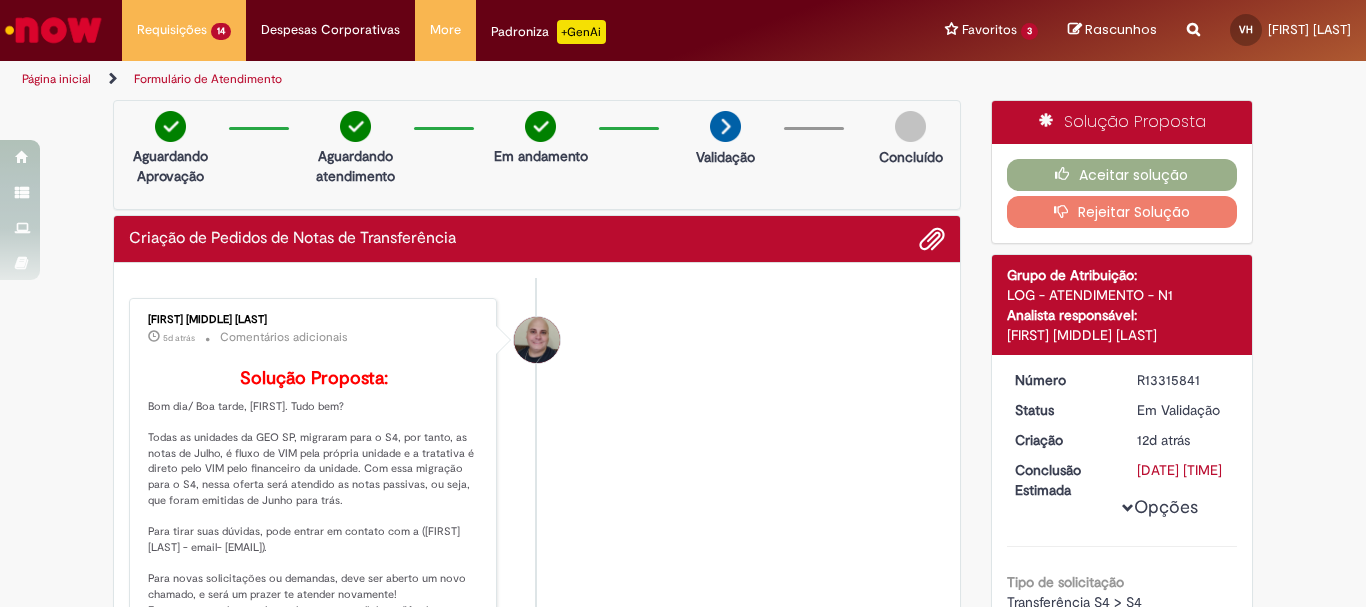 type 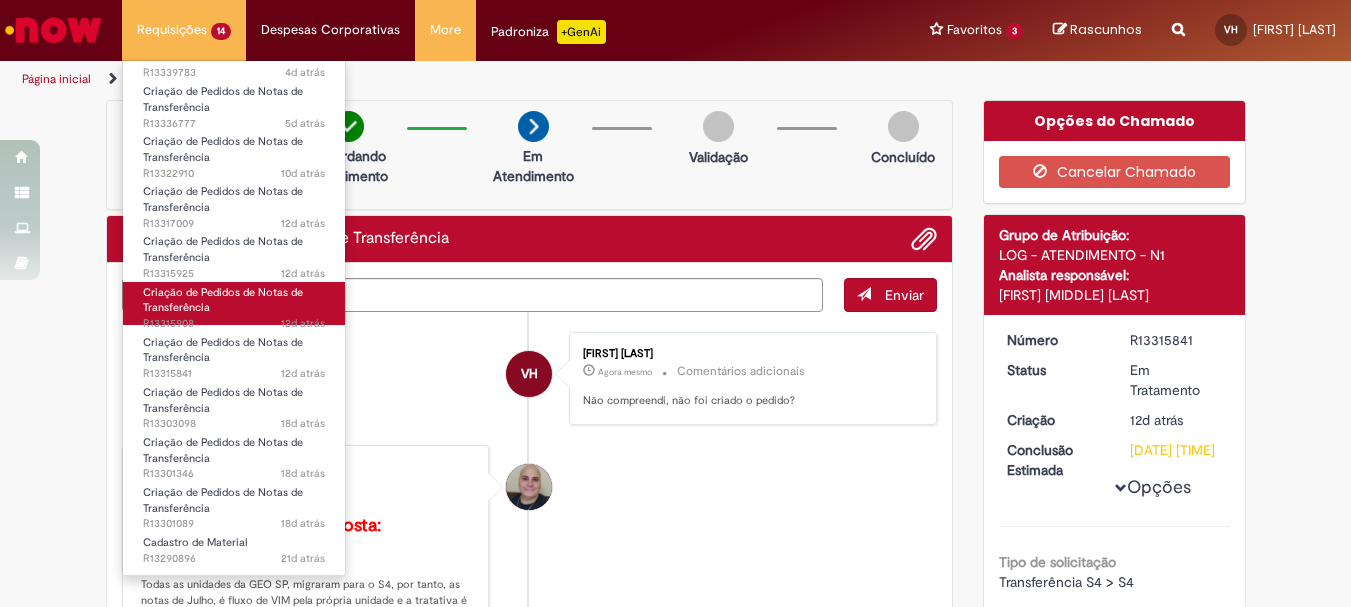 click on "Criação de Pedidos de Notas de Transferência
12d atrás 12 dias atrás  R13315908" at bounding box center [234, 303] 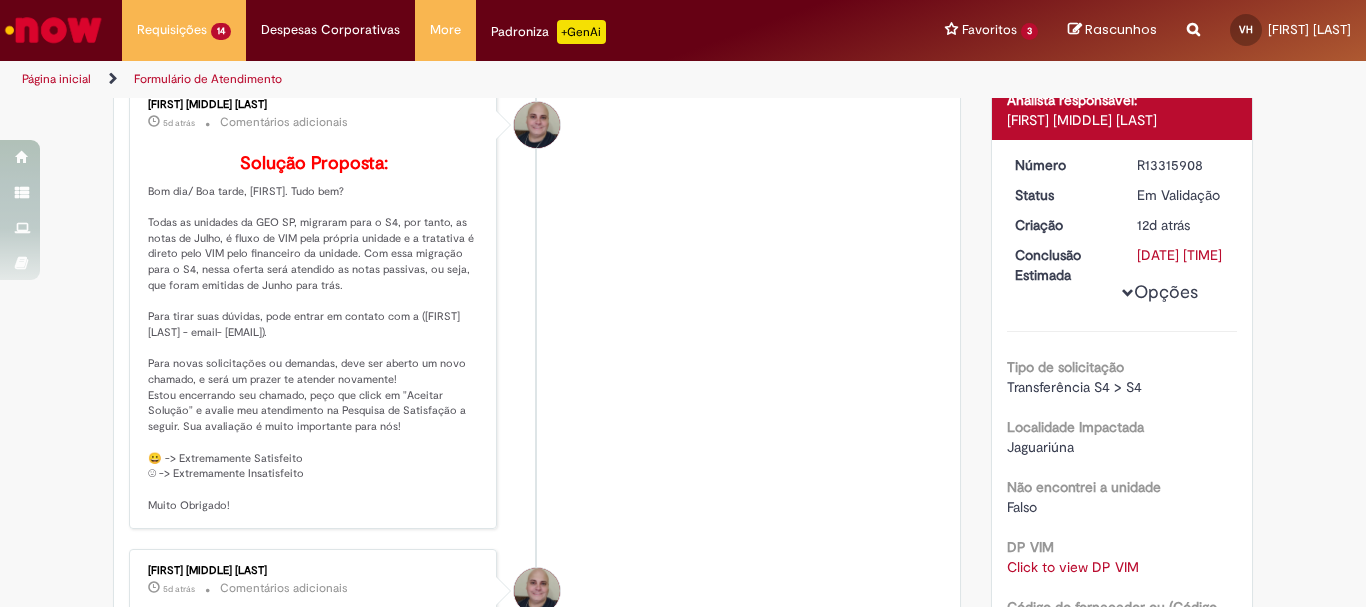 scroll, scrollTop: 415, scrollLeft: 0, axis: vertical 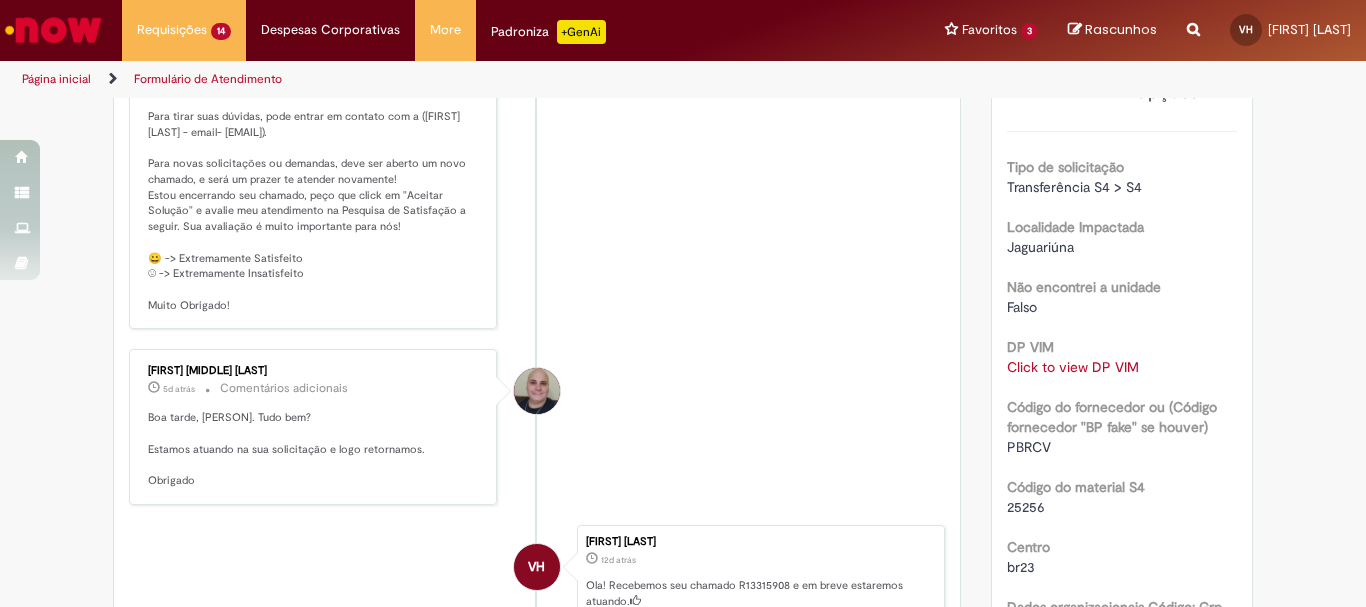 click on "Click to view DP VIM" at bounding box center (1073, 367) 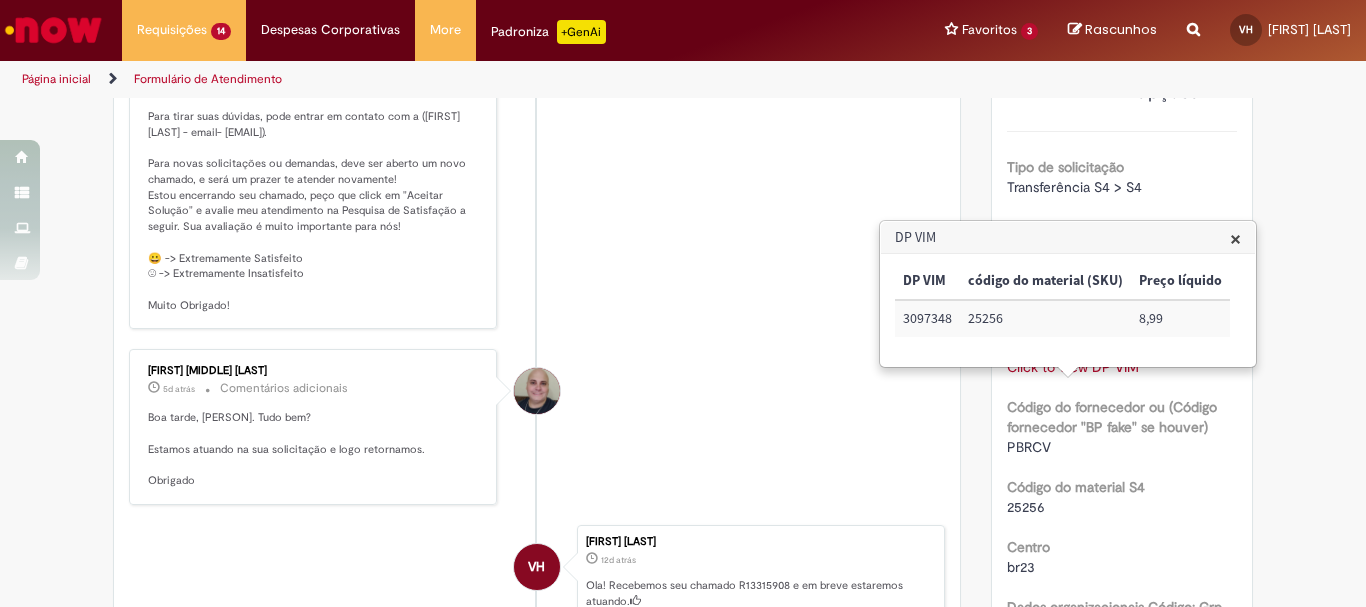 click on "3097348" at bounding box center (927, 318) 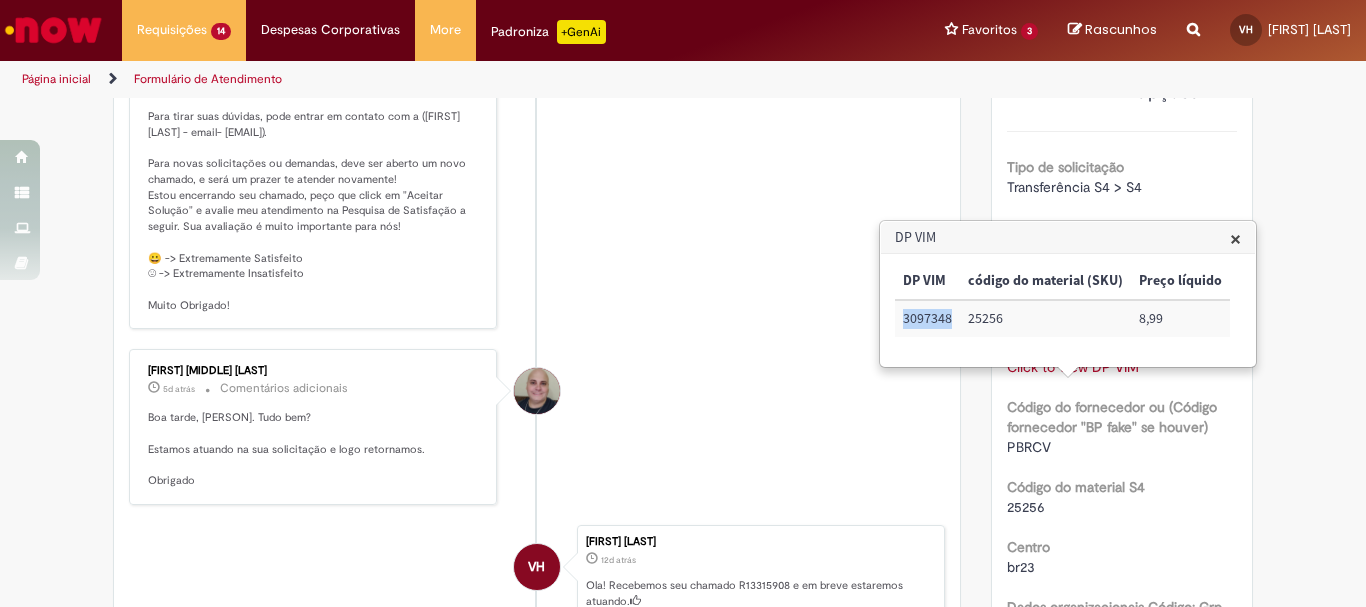 click on "3097348" at bounding box center (927, 318) 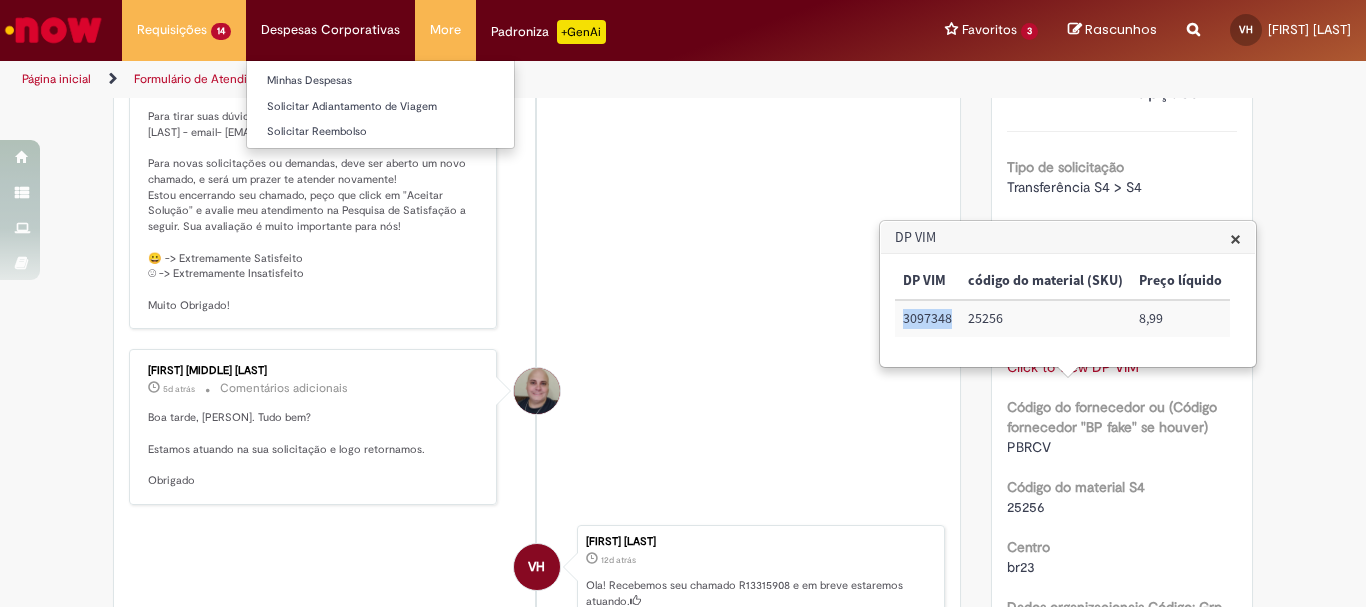 copy on "3097348" 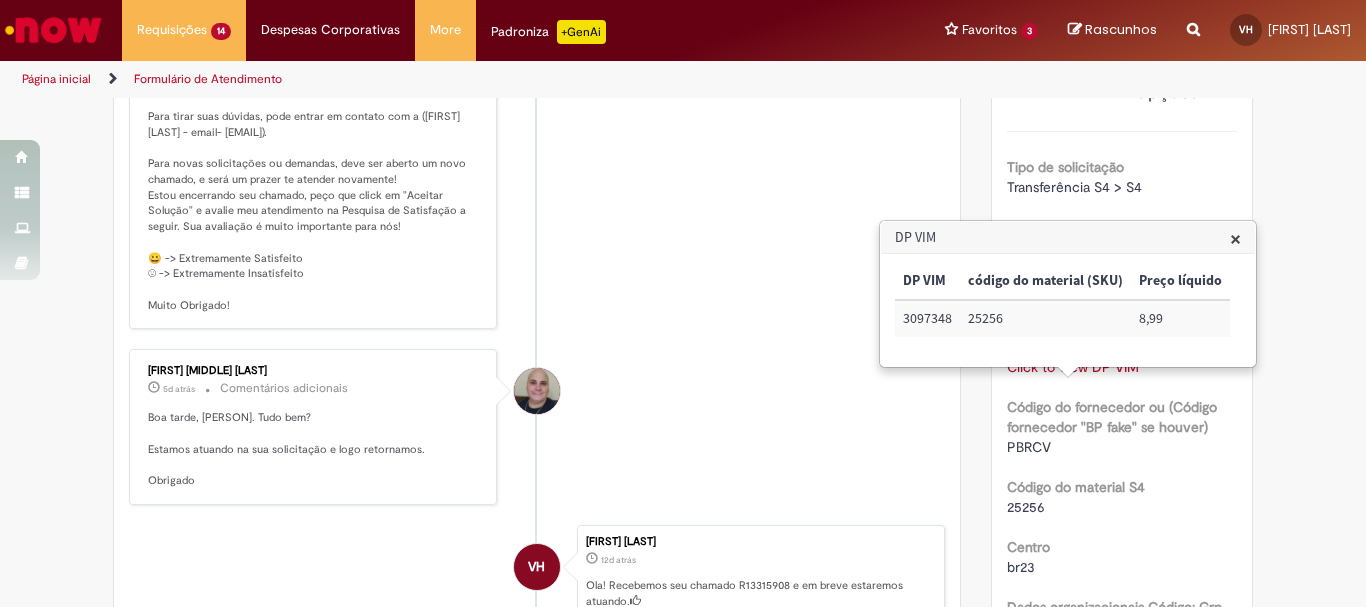 click on "[FIRST] [LAST]
5d atrás 5 dias atrás     Comentários adicionais
Solução Proposta:" at bounding box center [537, 106] 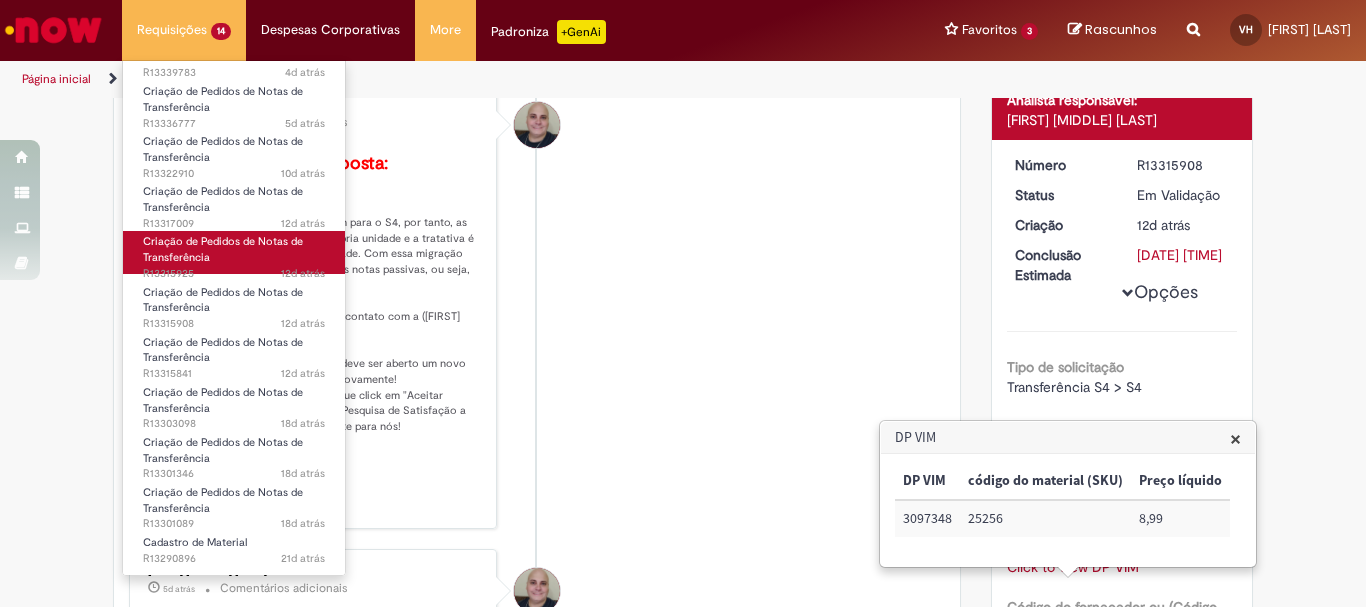 click on "Criação de Pedidos de Notas de Transferência
12d atrás 12 dias atrás  R13315925" at bounding box center (234, 252) 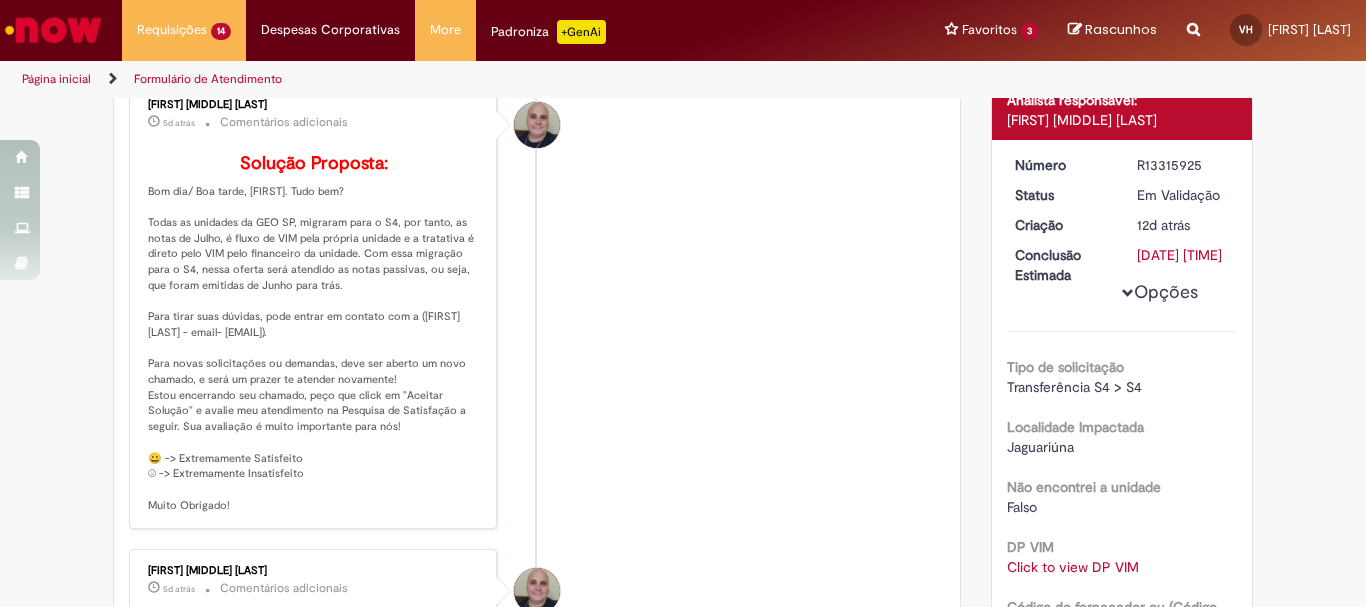 scroll, scrollTop: 0, scrollLeft: 0, axis: both 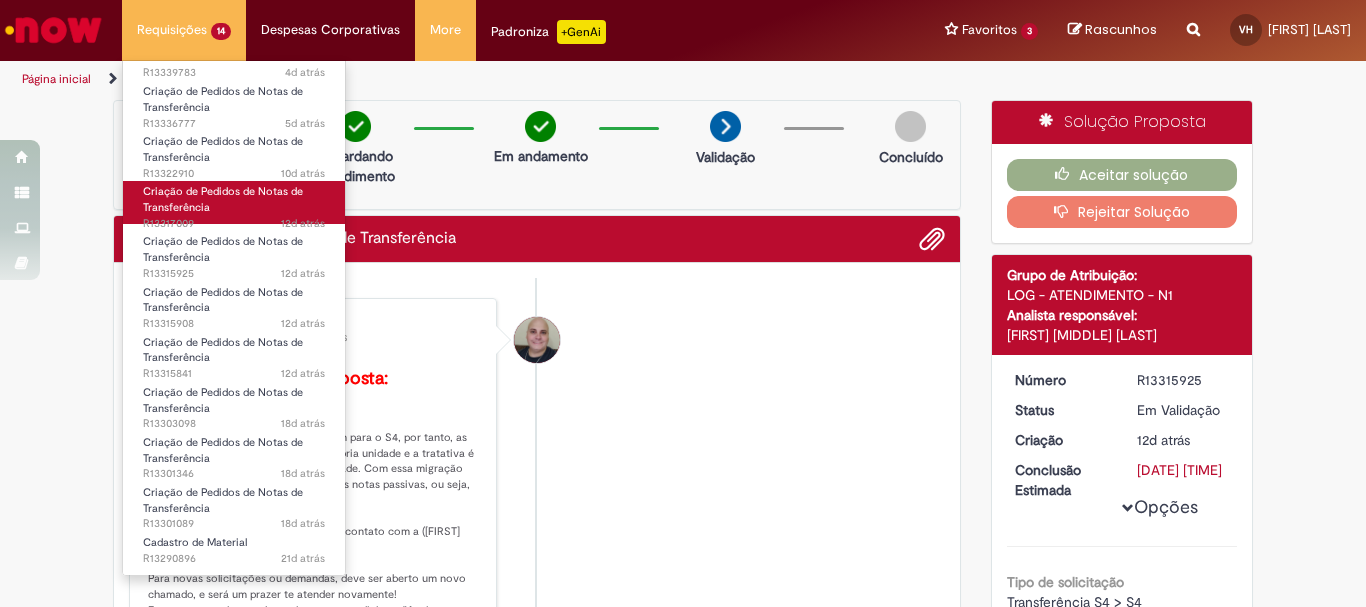 click on "Criação de Pedidos de Notas de Transferência" at bounding box center [223, 199] 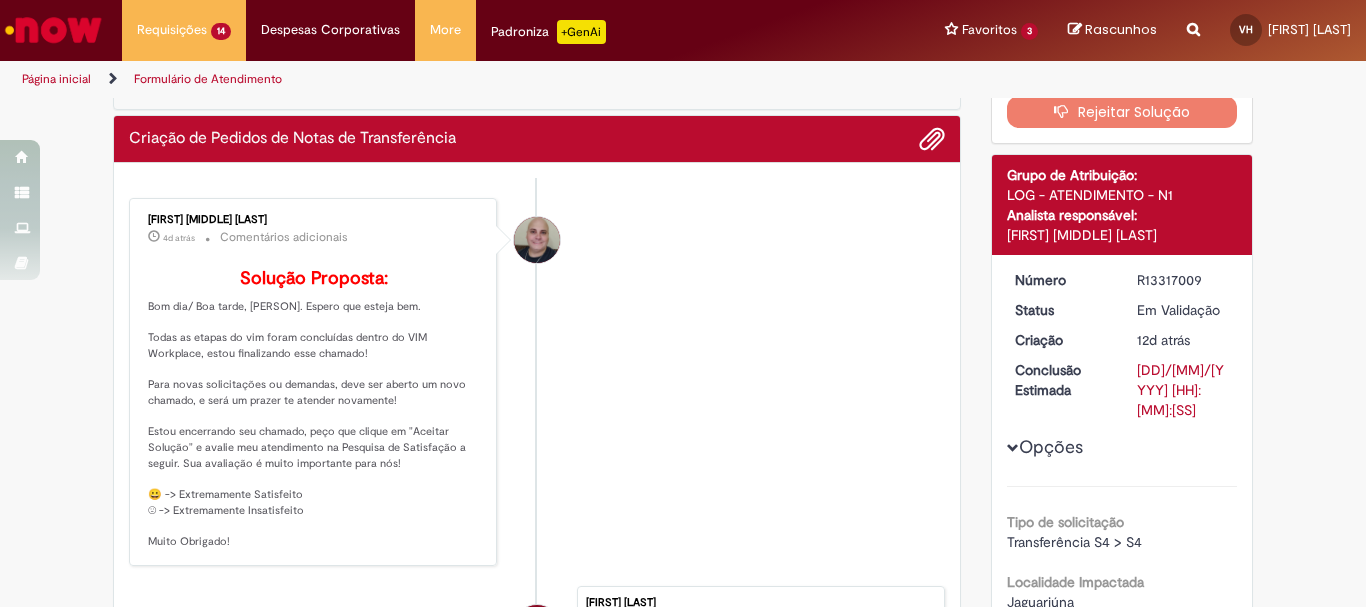 scroll, scrollTop: 300, scrollLeft: 0, axis: vertical 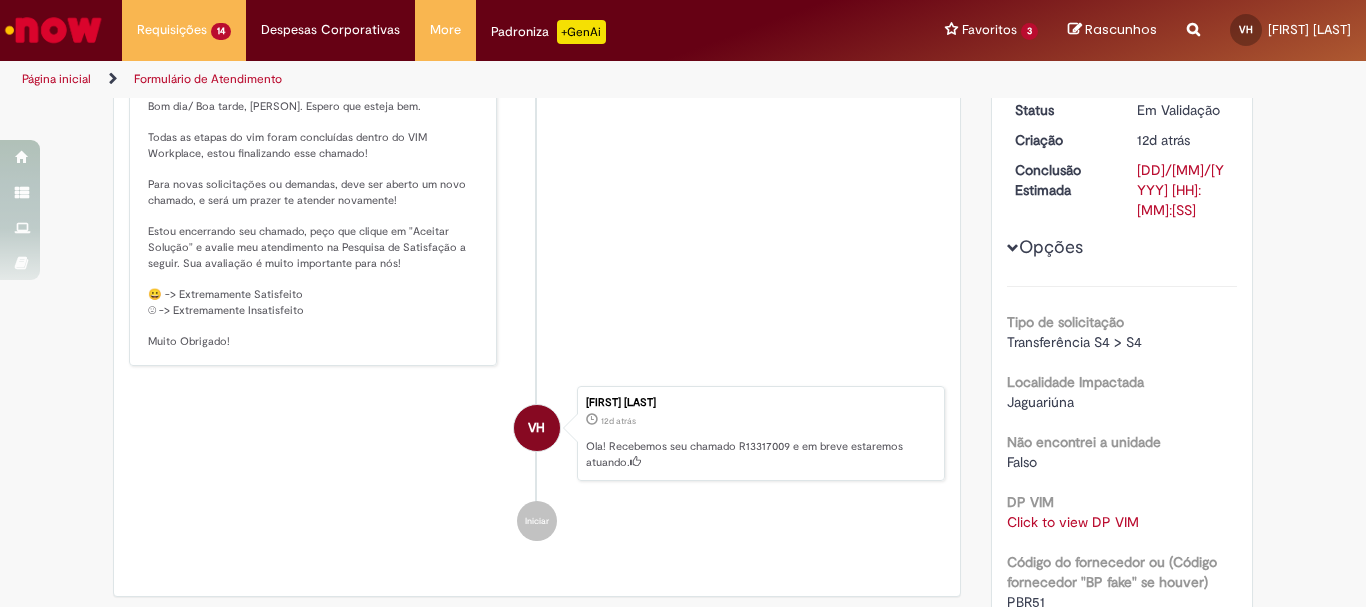 click on "Click to view DP VIM" at bounding box center (1073, 522) 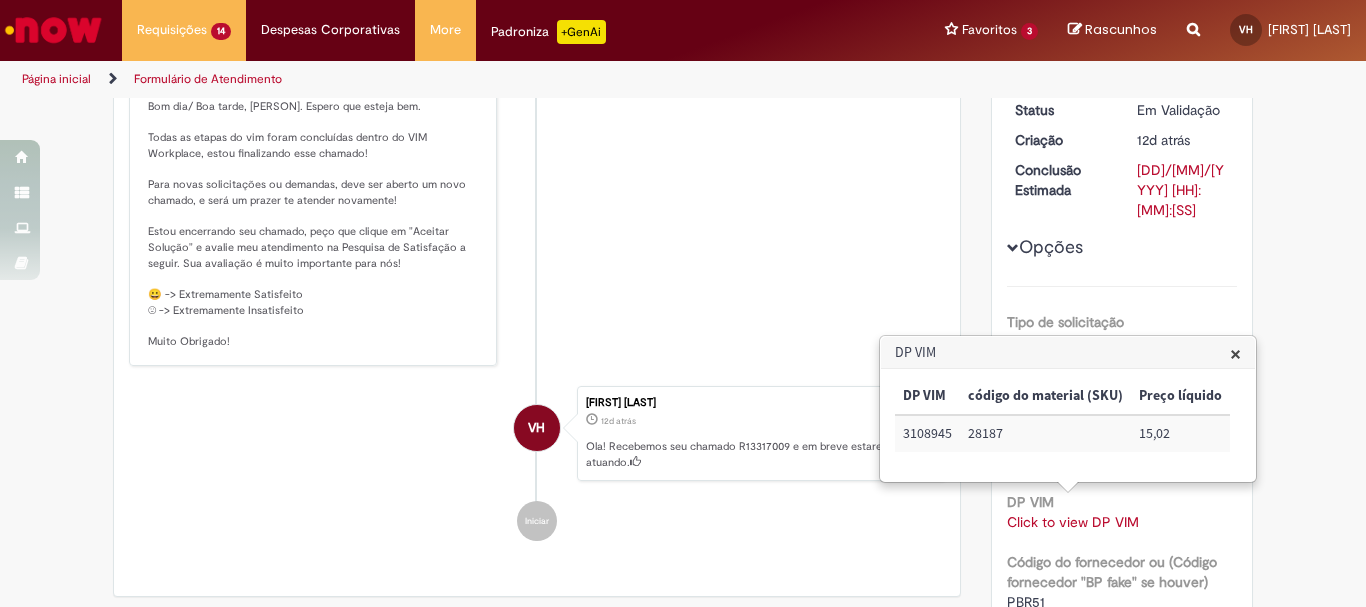 click on "3108945" at bounding box center (927, 433) 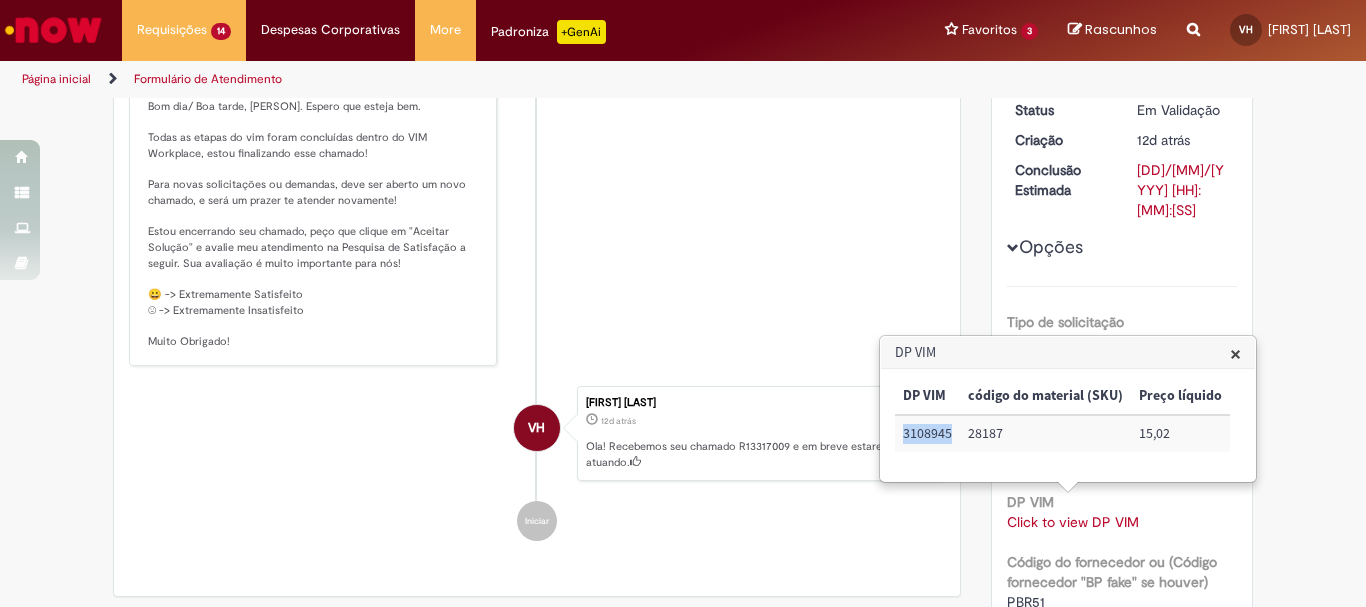copy on "3108945" 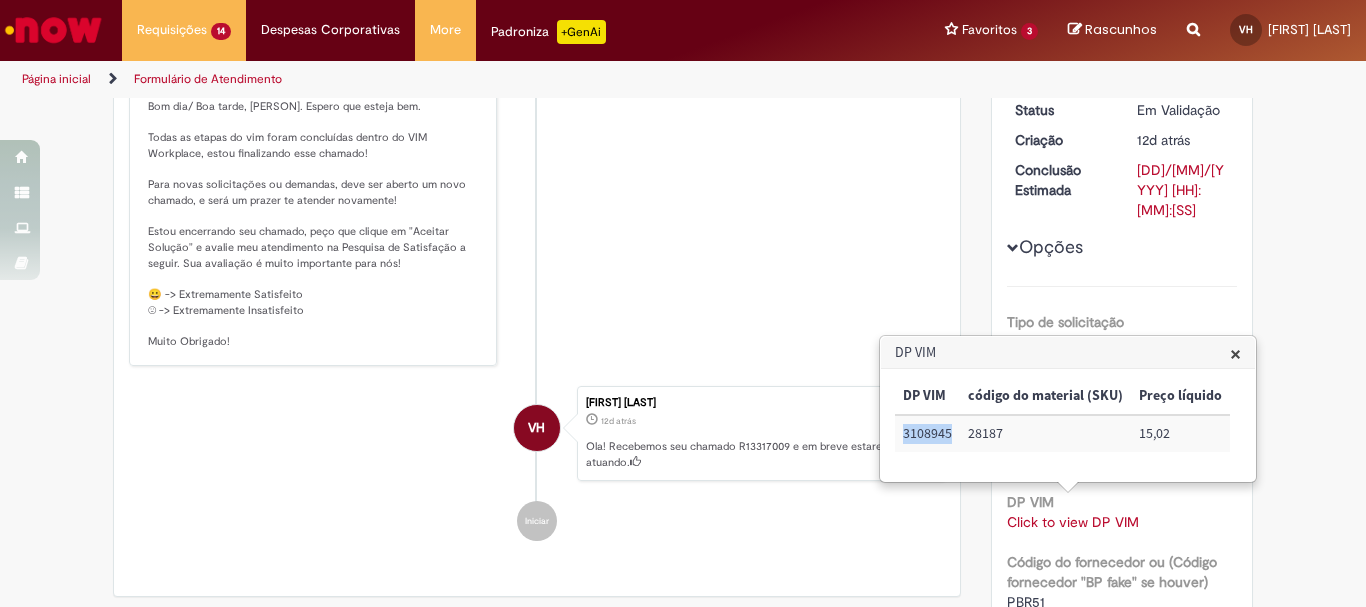 scroll, scrollTop: 0, scrollLeft: 0, axis: both 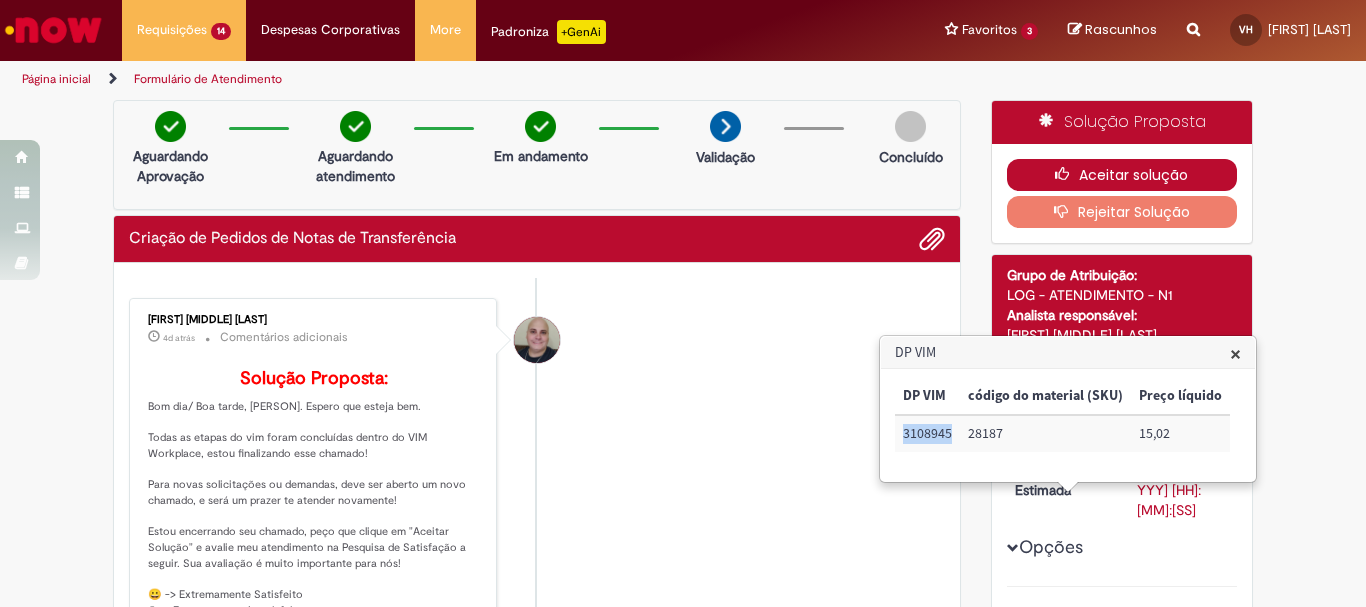 click on "Aceitar solução" at bounding box center (1122, 175) 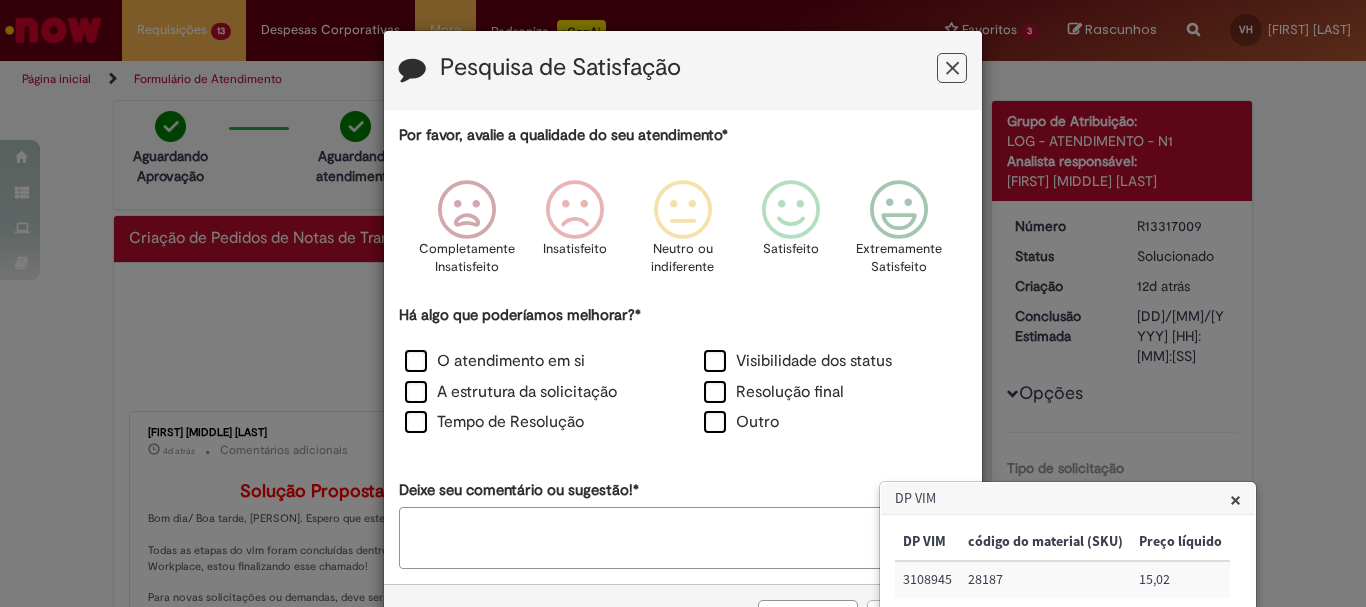 click at bounding box center (952, 68) 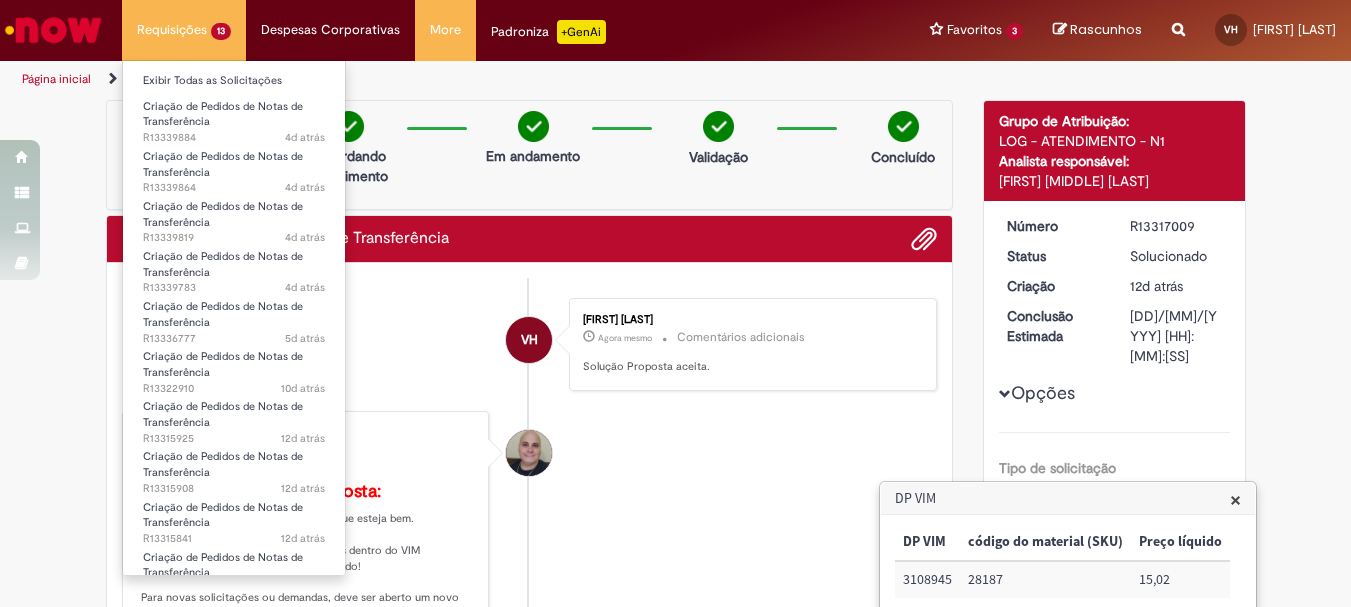 click on "Requisições   13
Exibir Todas as Solicitações
Criação de Pedidos de Notas de Transferência
4d atrás 4 dias atrás  R13339884
Criação de Pedidos de Notas de Transferência
4d atrás 4 dias atrás  R13339864
Criação de Pedidos de Notas de Transferência
4d atrás 4 dias atrás  R13339819
Criação de Pedidos de Notas de Transferência
4d atrás 4 dias atrás  R13339783
Criação de Pedidos de Notas de Transferência
5d atrás 5 dias atrás  R13336777
Criação de Pedidos de Notas de Transferência
10d atrás 10 dias atrás  R13322910
Criação de Pedidos de Notas de Transferência
12d atrás 12 dias atrás  R13315925
Criação de Pedidos de Notas de Transferência
12d atrás 12 dias atrás  R13315908
Criação de Pedidos de Notas de Transferência" at bounding box center [184, 30] 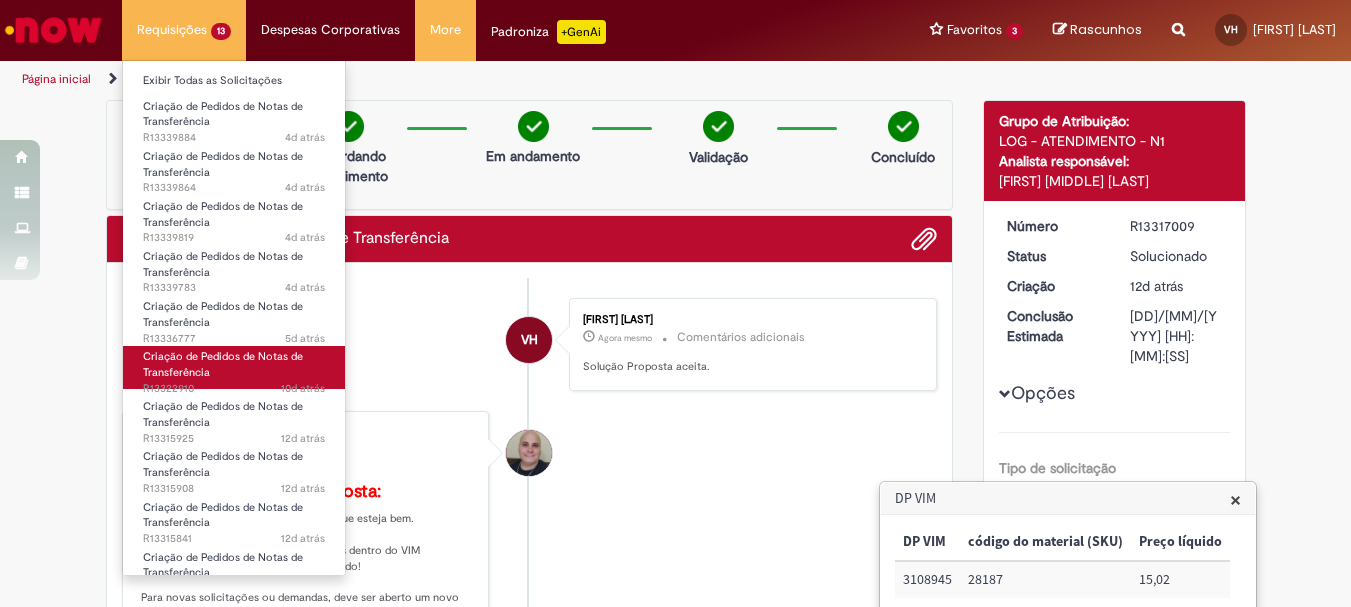 click on "Criação de Pedidos de Notas de Transferência" at bounding box center [223, 364] 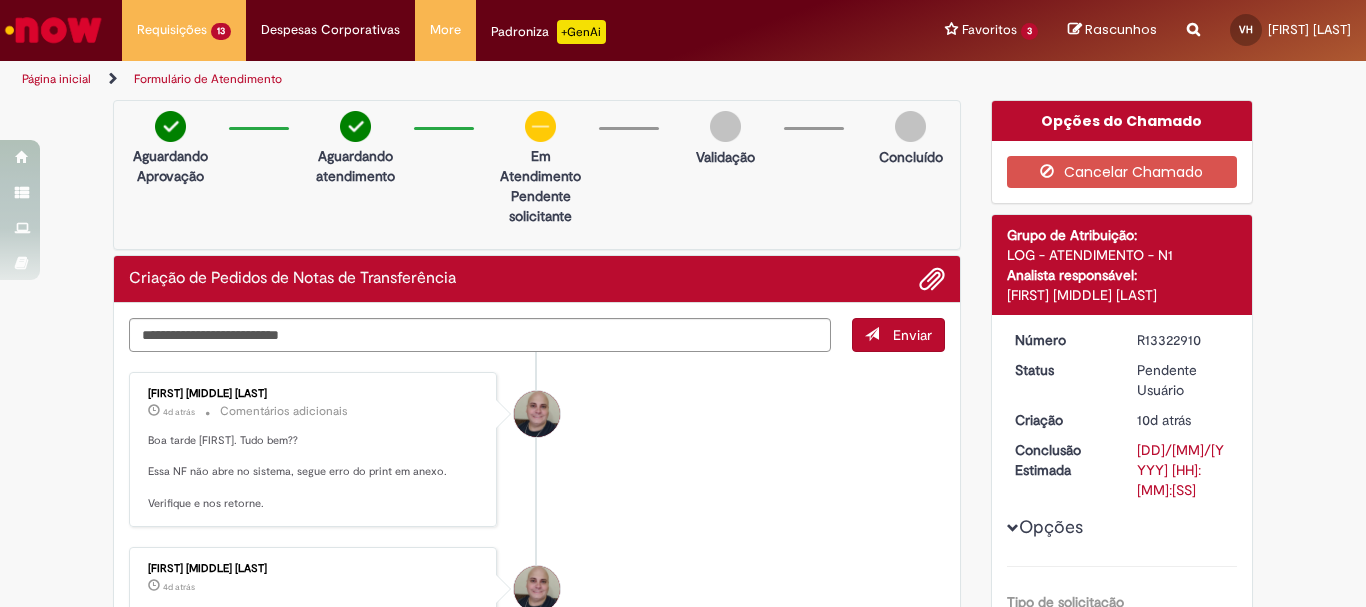 scroll, scrollTop: 200, scrollLeft: 0, axis: vertical 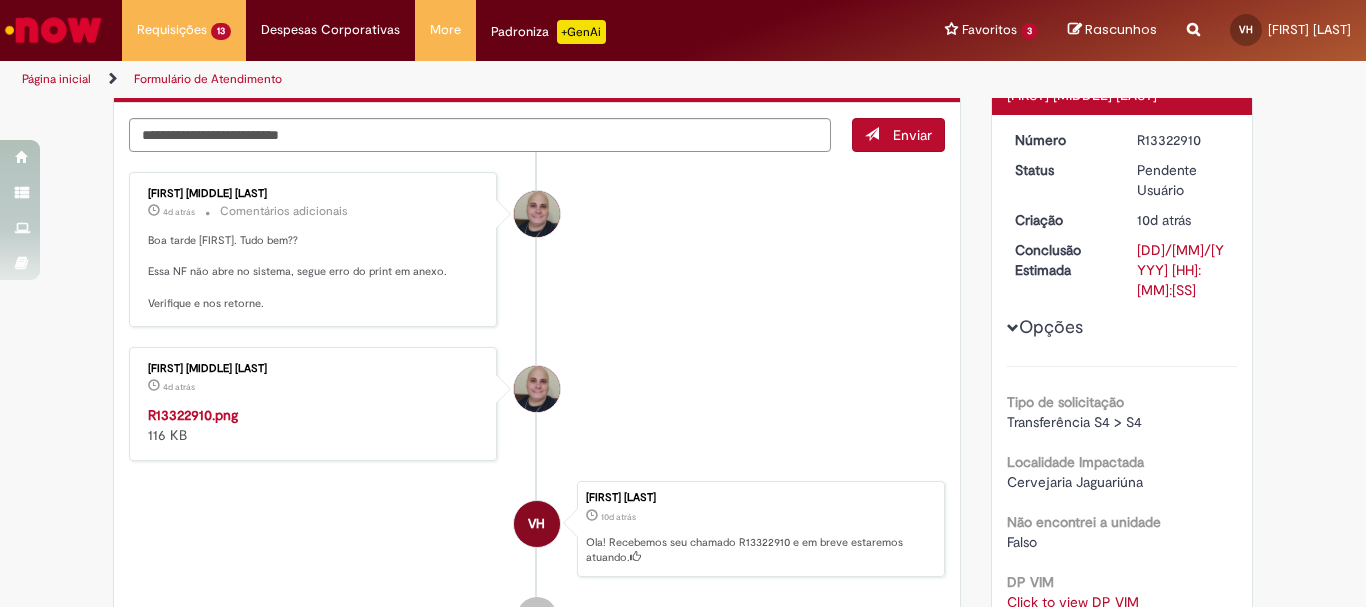 click at bounding box center (314, 405) 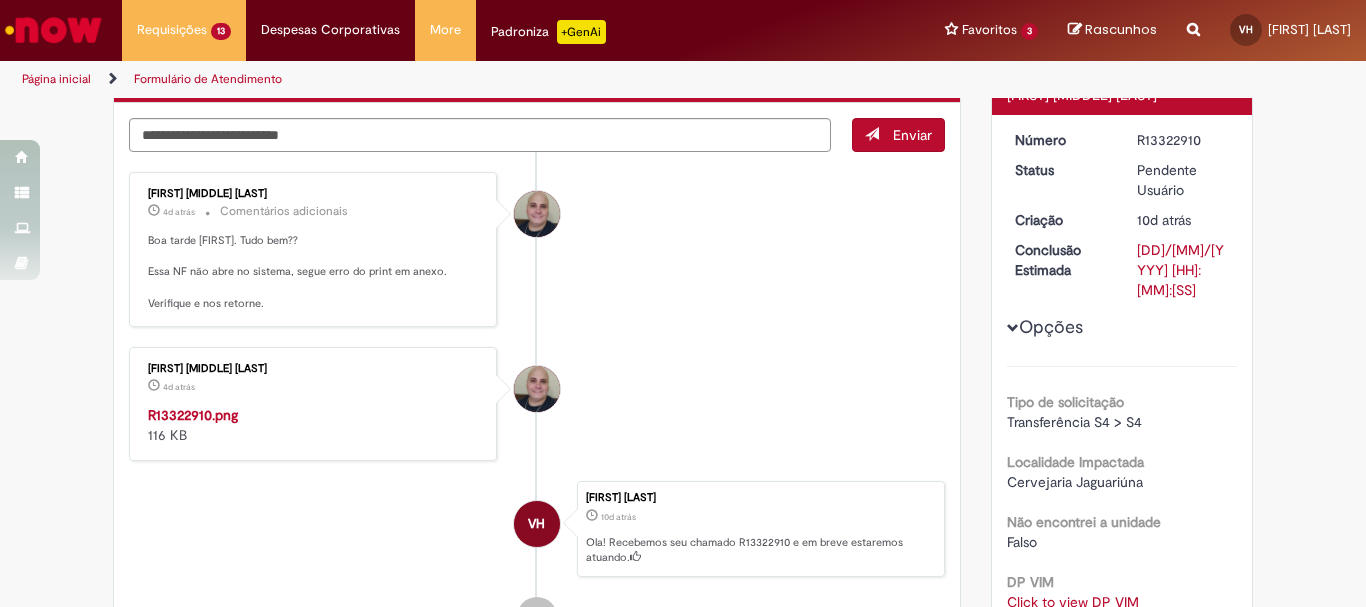 click on "Click to view DP VIM" at bounding box center [1073, 602] 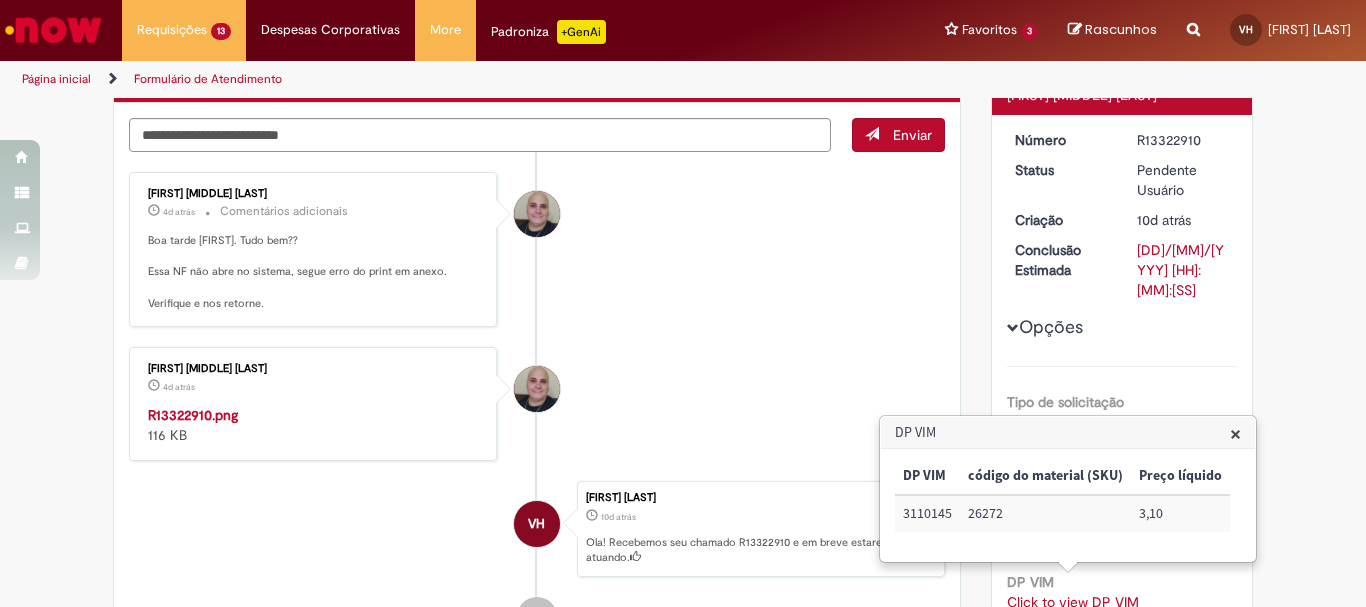 click on "3110145" at bounding box center (927, 513) 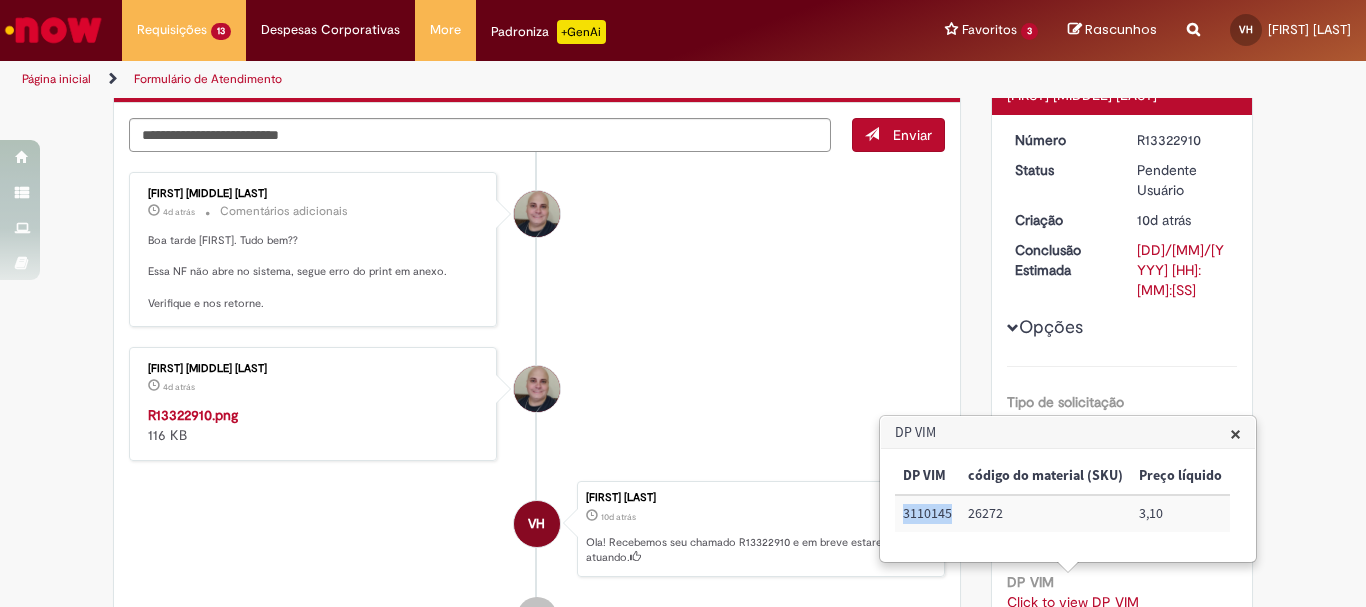 click on "3110145" at bounding box center [927, 513] 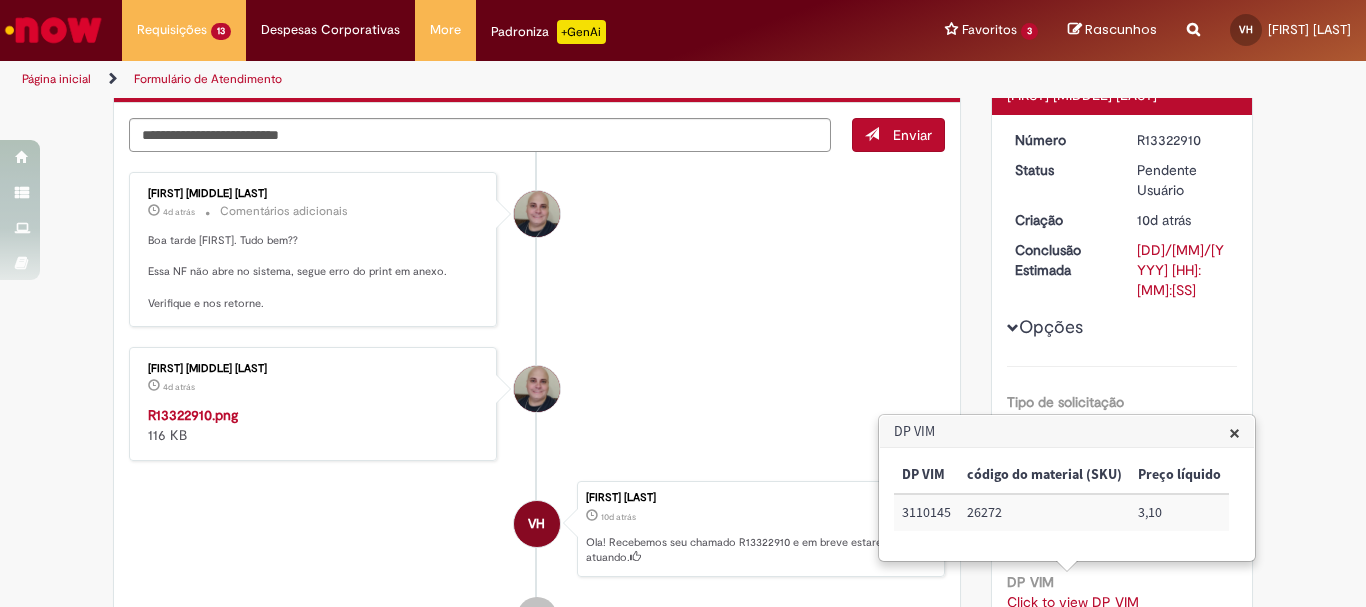 click on "[FIRST] [MIDDLE] [LAST]
4d atrás 4 dias atrás     Comentários adicionais
Boa tarde [FIRST]. Tudo bem??
Essa NF não abre no sistema, segue erro do print em anexo.
Verifique e nos retorne." at bounding box center [537, 250] 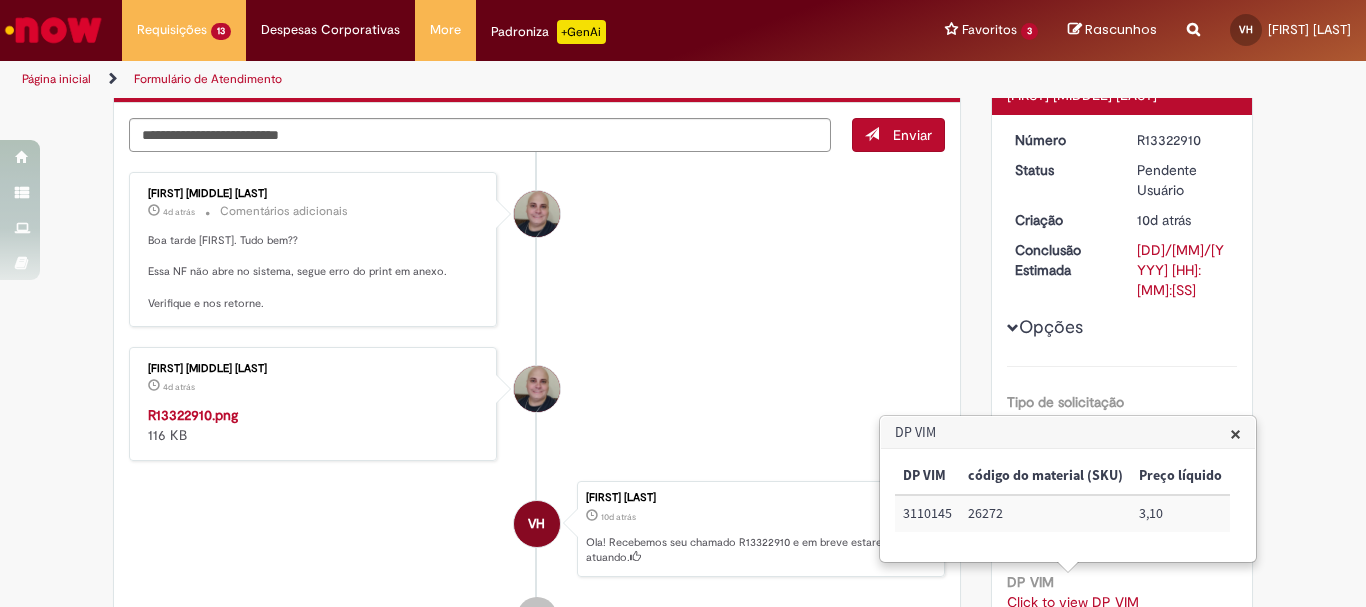 scroll, scrollTop: 0, scrollLeft: 0, axis: both 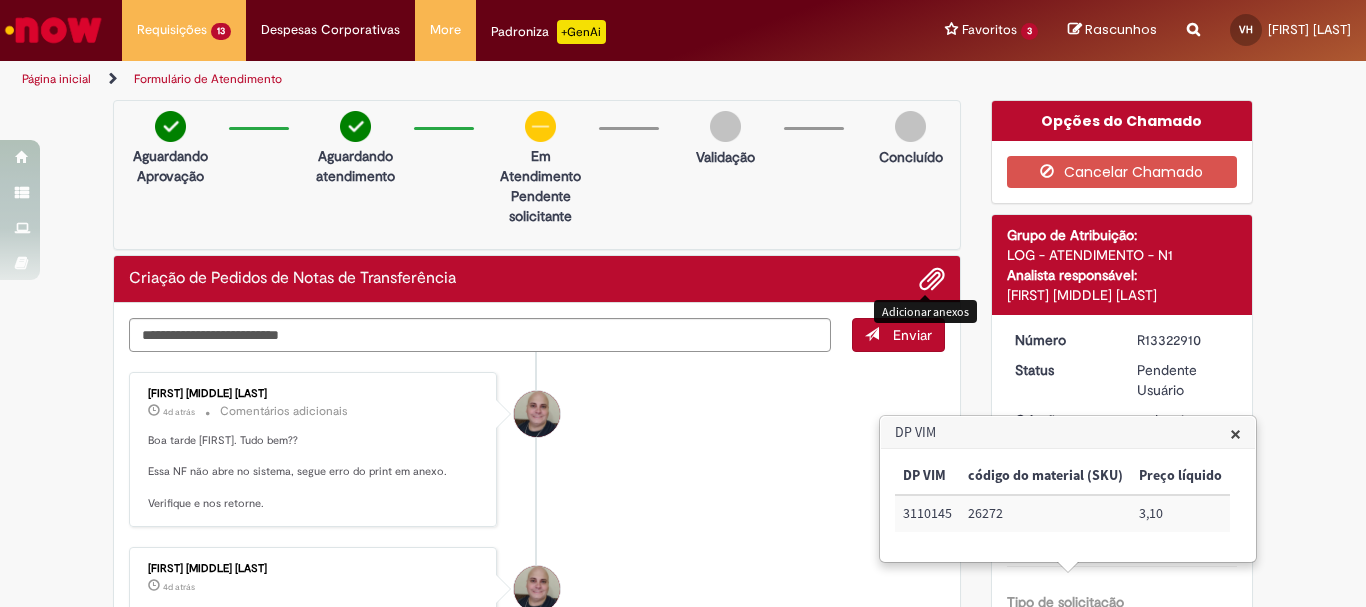 click at bounding box center (932, 280) 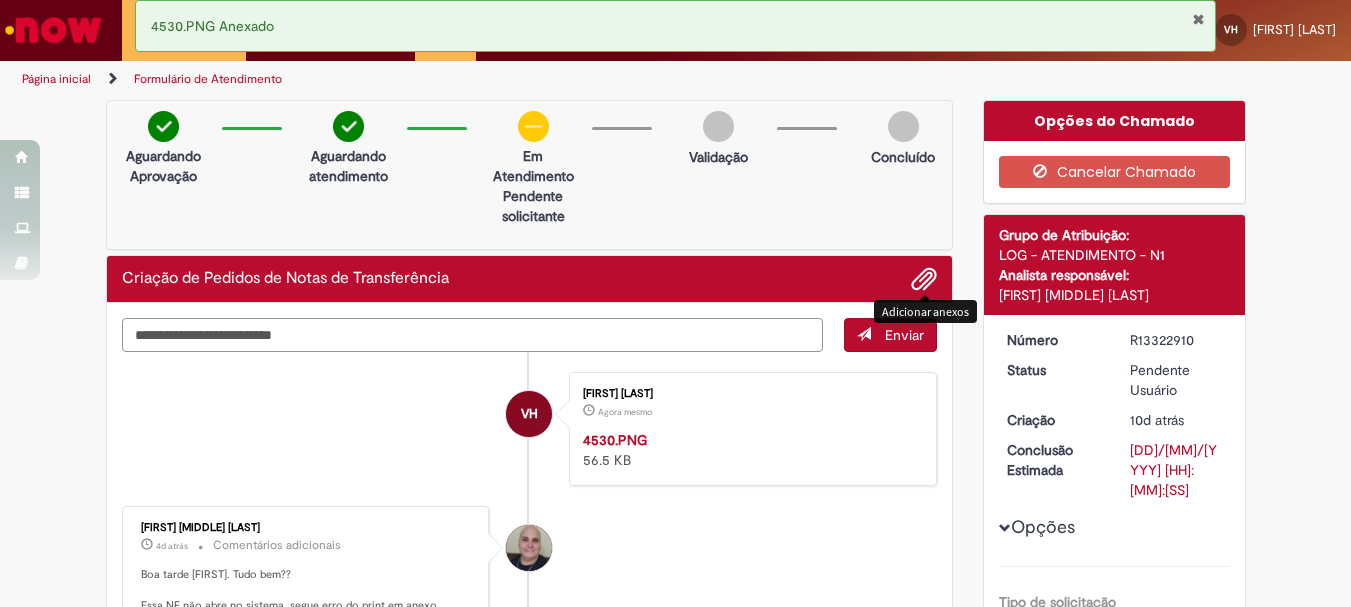 click on "Enviar
VH
[FIRST] [LAST]
Agora mesmo Agora mesmo
4530.PNG  56.5 KB
[FIRST] [MIDDLE] [LAST]
4d atrás 4 dias atrás     Comentários adicionais
Boa tarde [FIRST]. Tudo bem??
Essa NF não abre no sistema, segue erro do print em anexo.
Verifique e nos retorne." at bounding box center [530, 335] 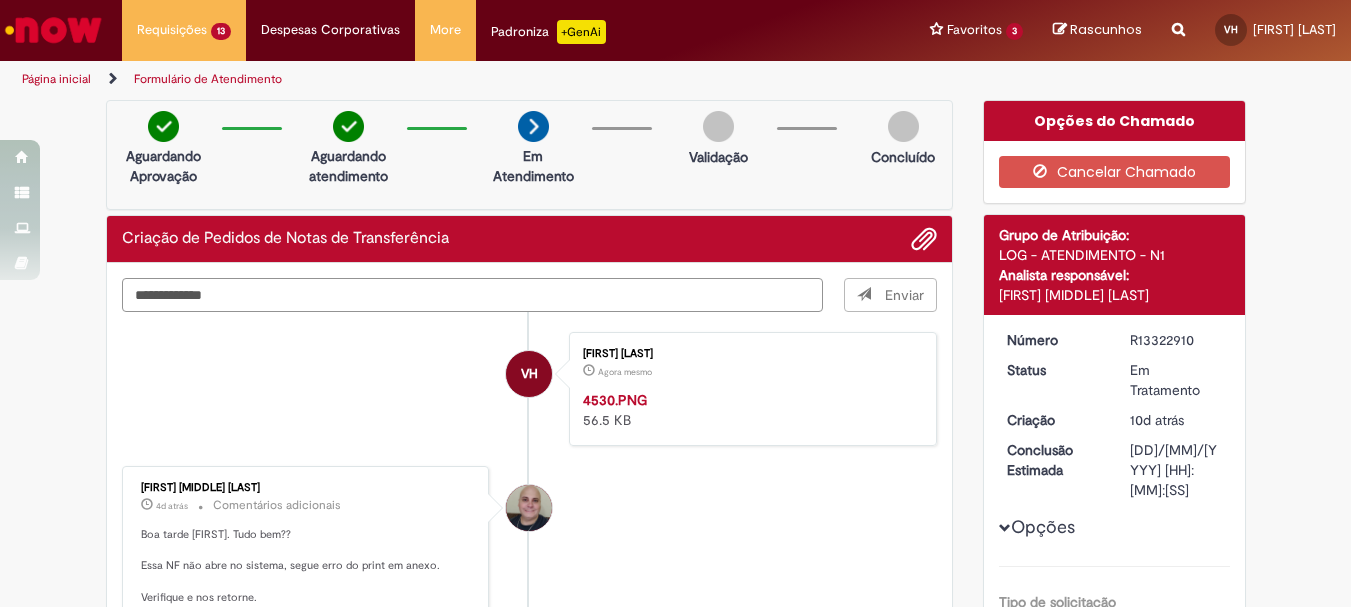 type on "**********" 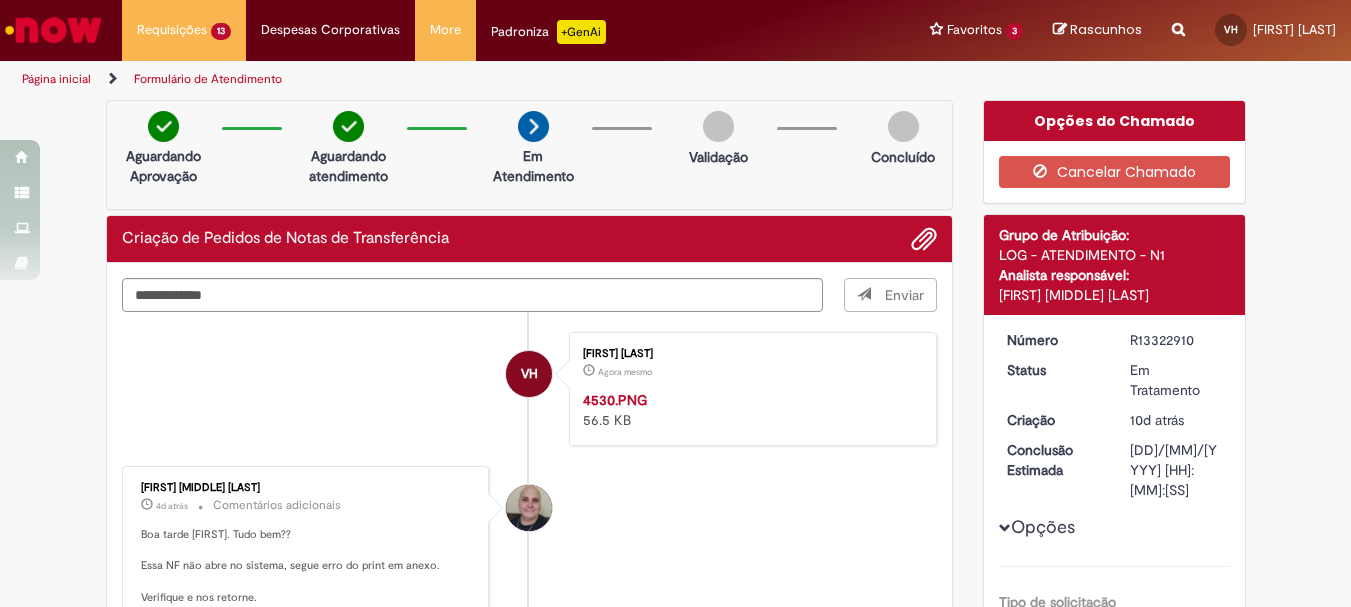 type 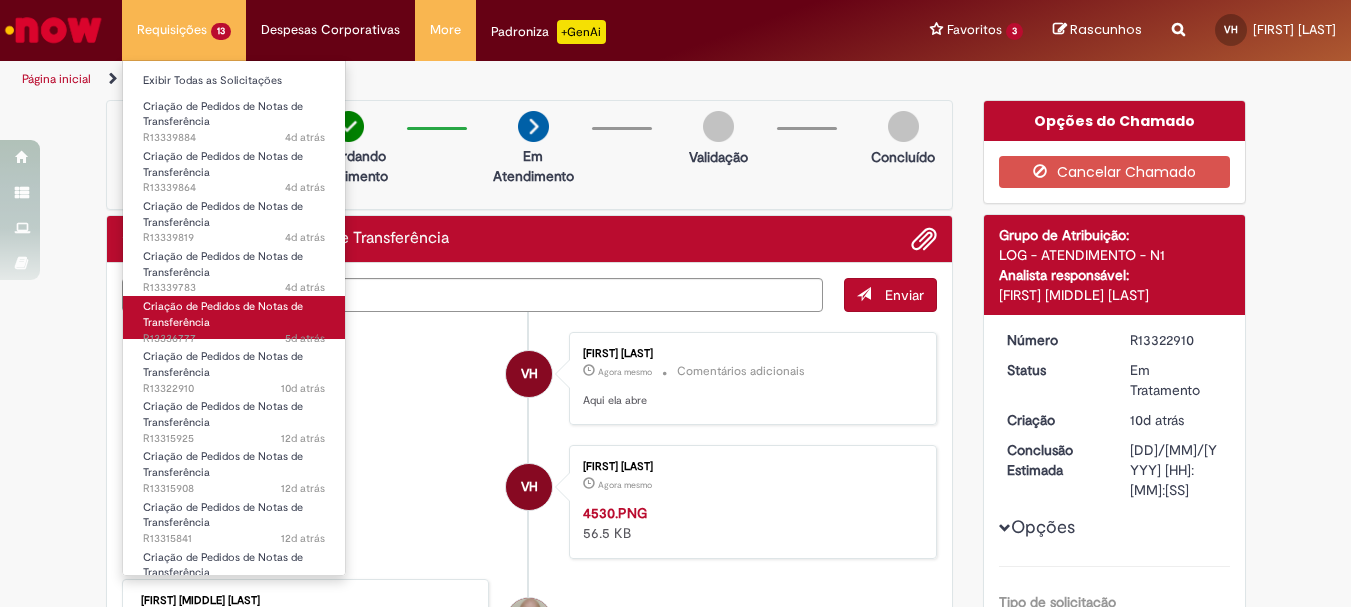 click on "Criação de Pedidos de Notas de Transferência" at bounding box center (223, 314) 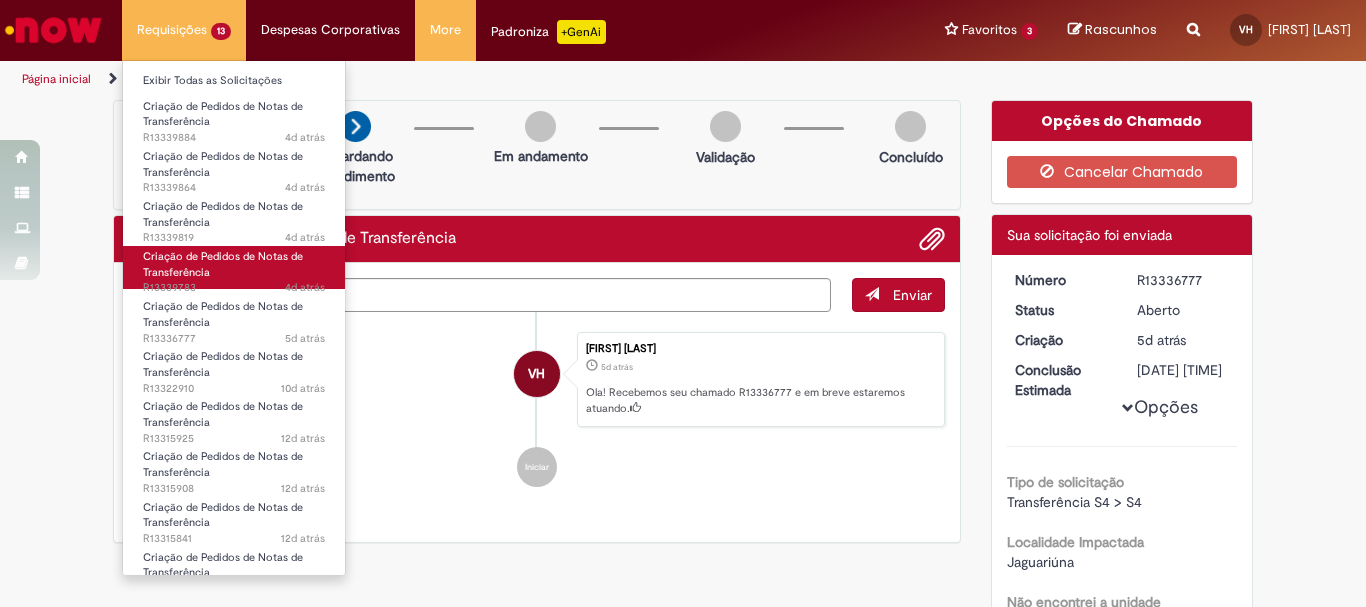 click on "Criação de Pedidos de Notas de Transferência" at bounding box center [223, 264] 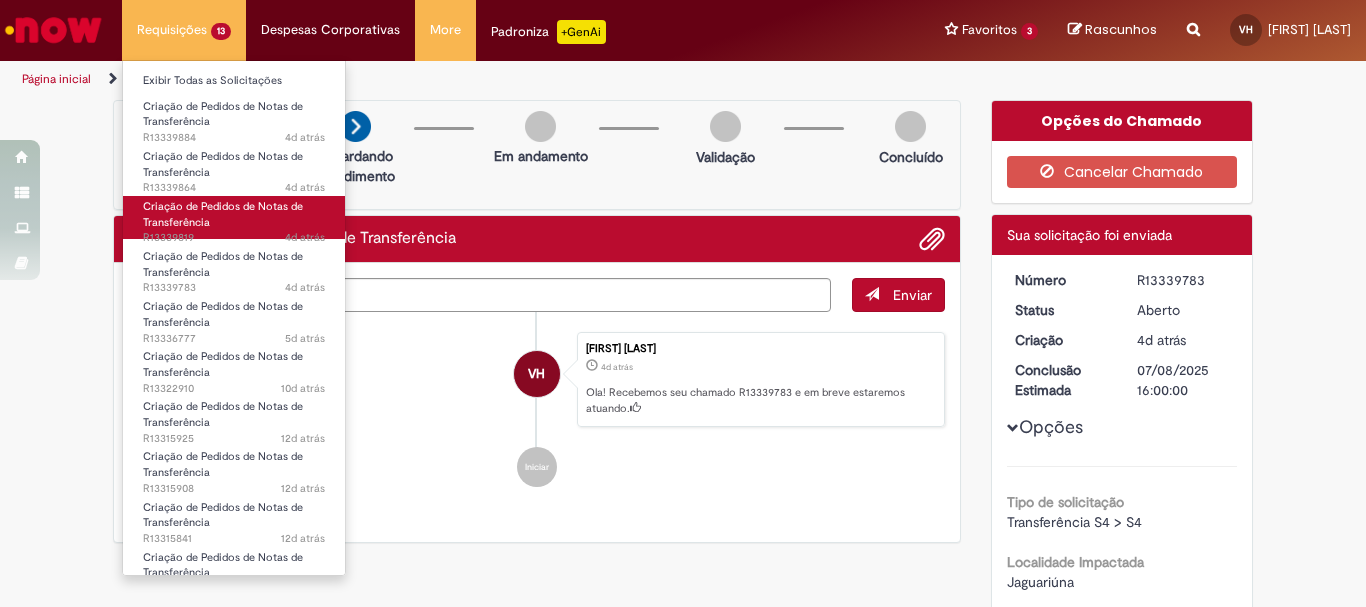 click on "Criação de Pedidos de Notas de Transferência" at bounding box center [223, 214] 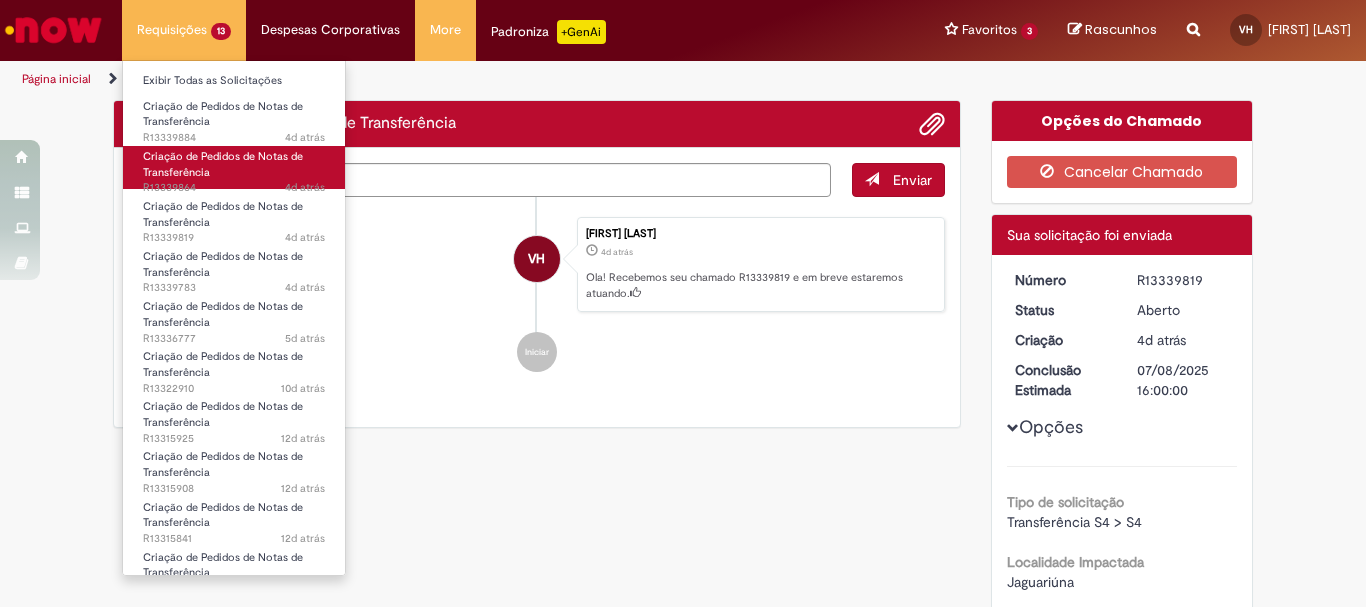 click on "Criação de Pedidos de Notas de Transferência
4d atrás 4 dias atrás  R13339864" at bounding box center [234, 167] 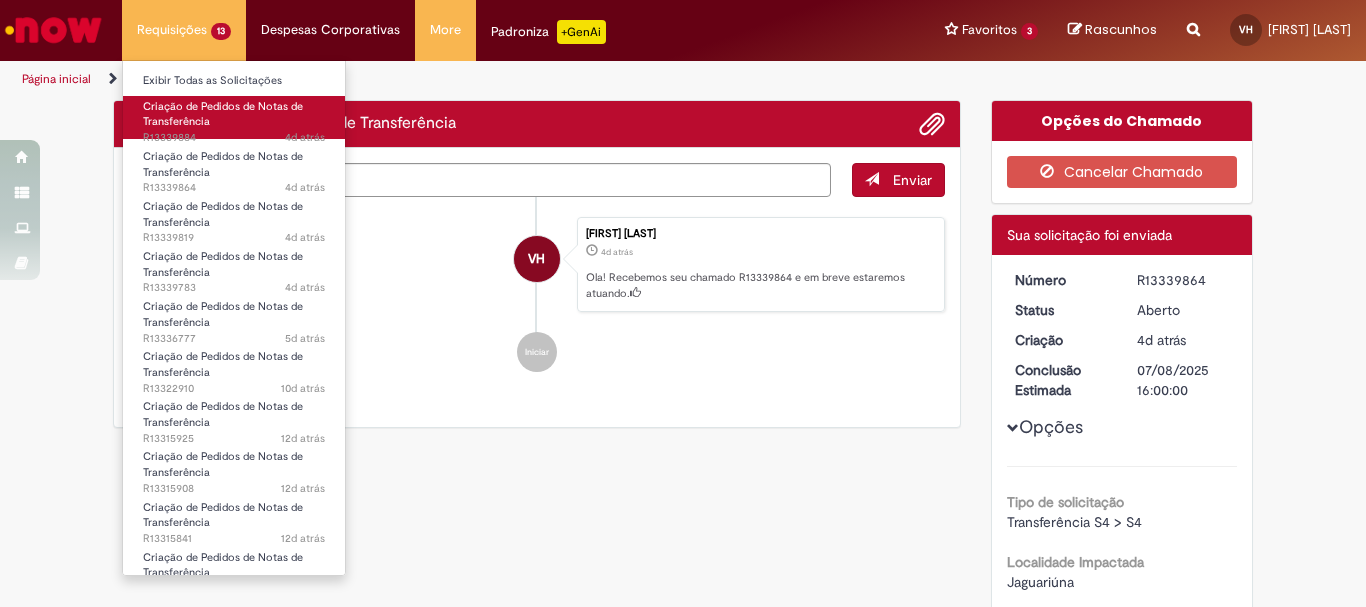 click on "Criação de Pedidos de Notas de Transferência" at bounding box center [223, 114] 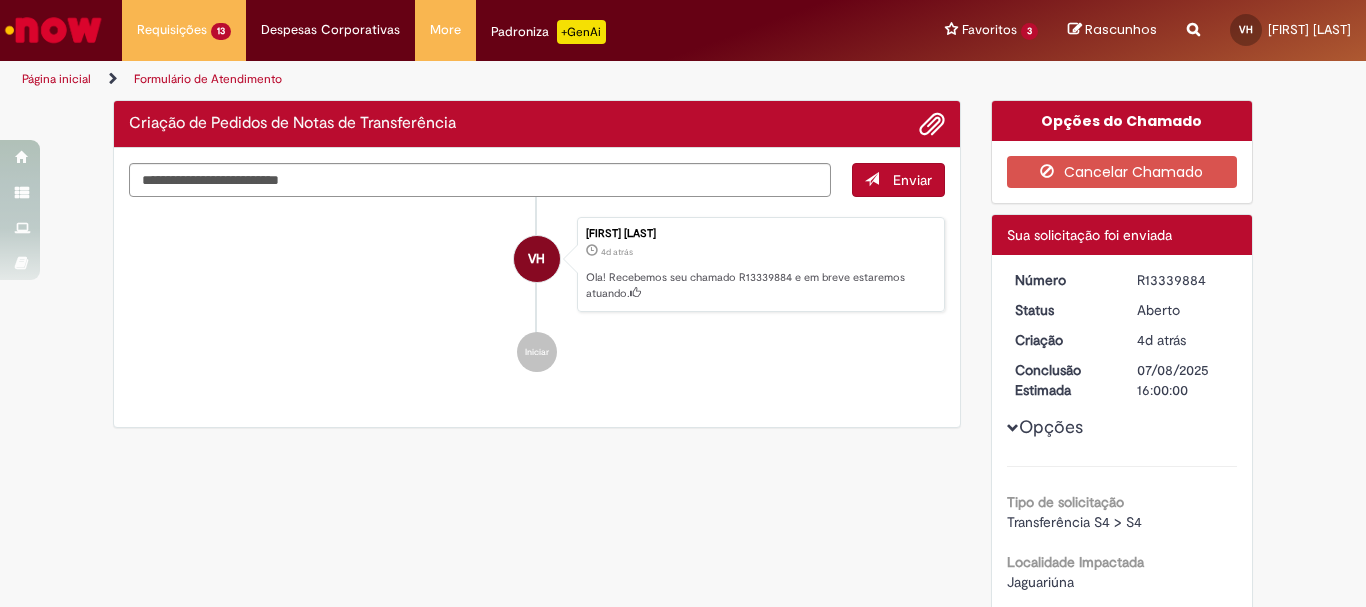 click on "Iniciar" at bounding box center (537, 352) 